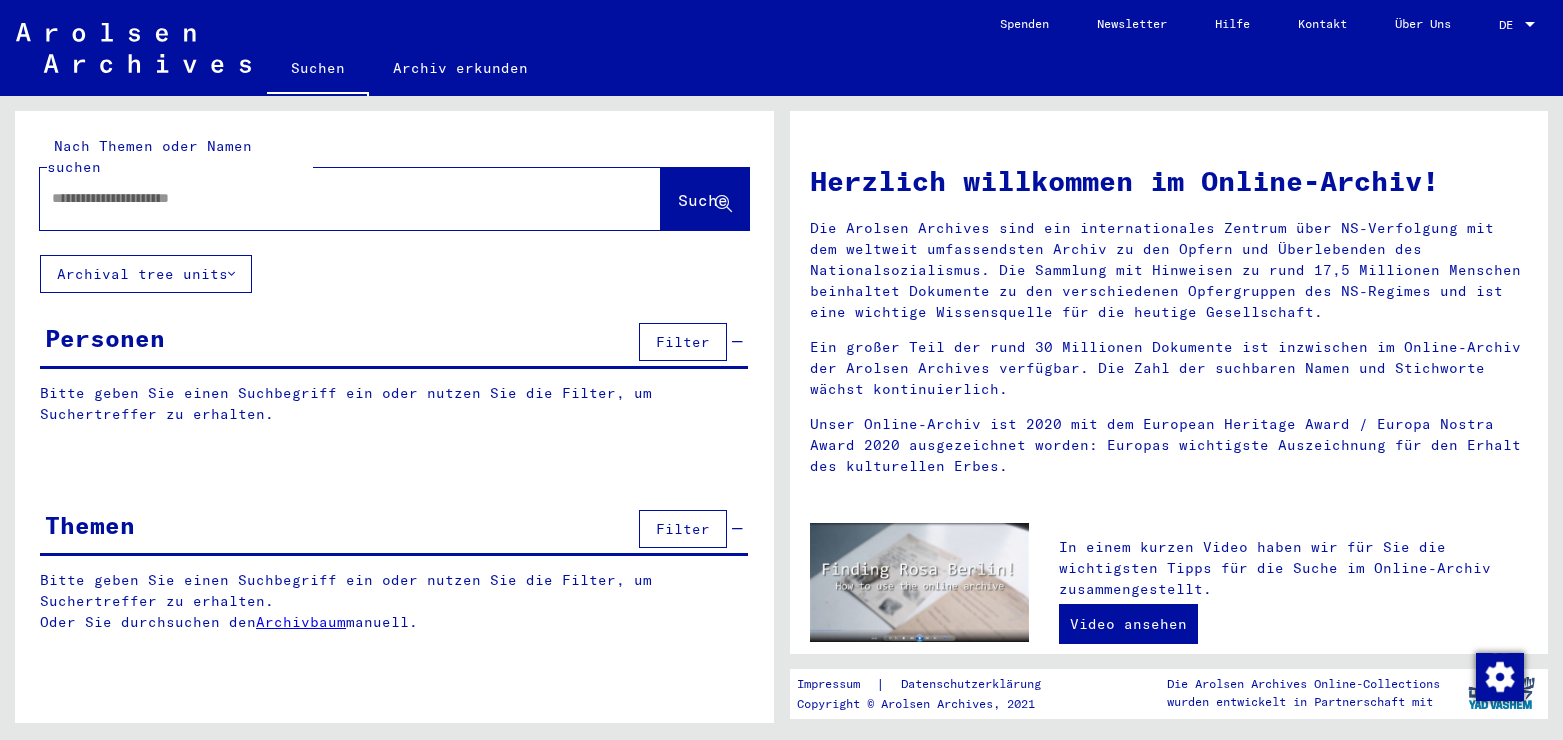 scroll, scrollTop: 0, scrollLeft: 0, axis: both 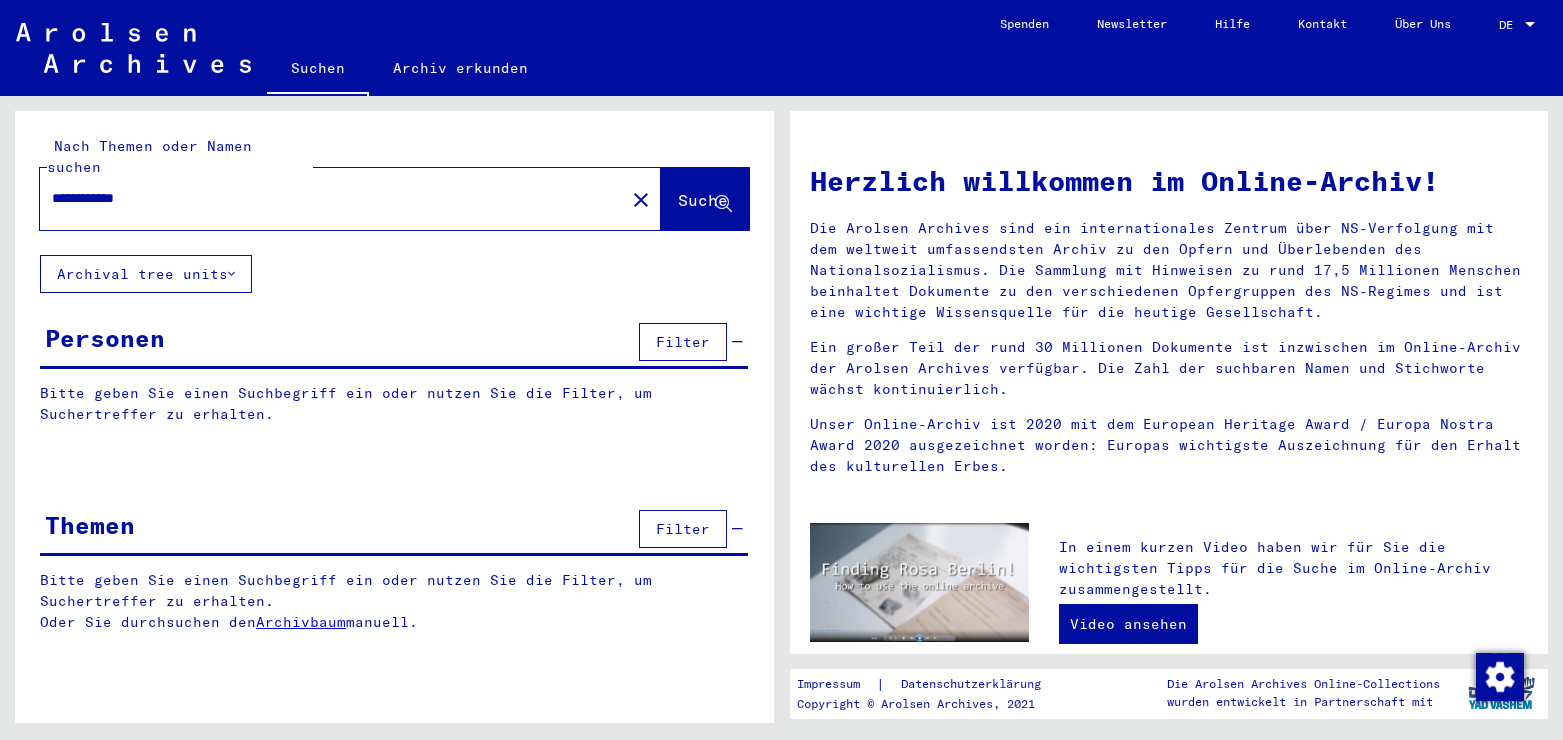type on "**********" 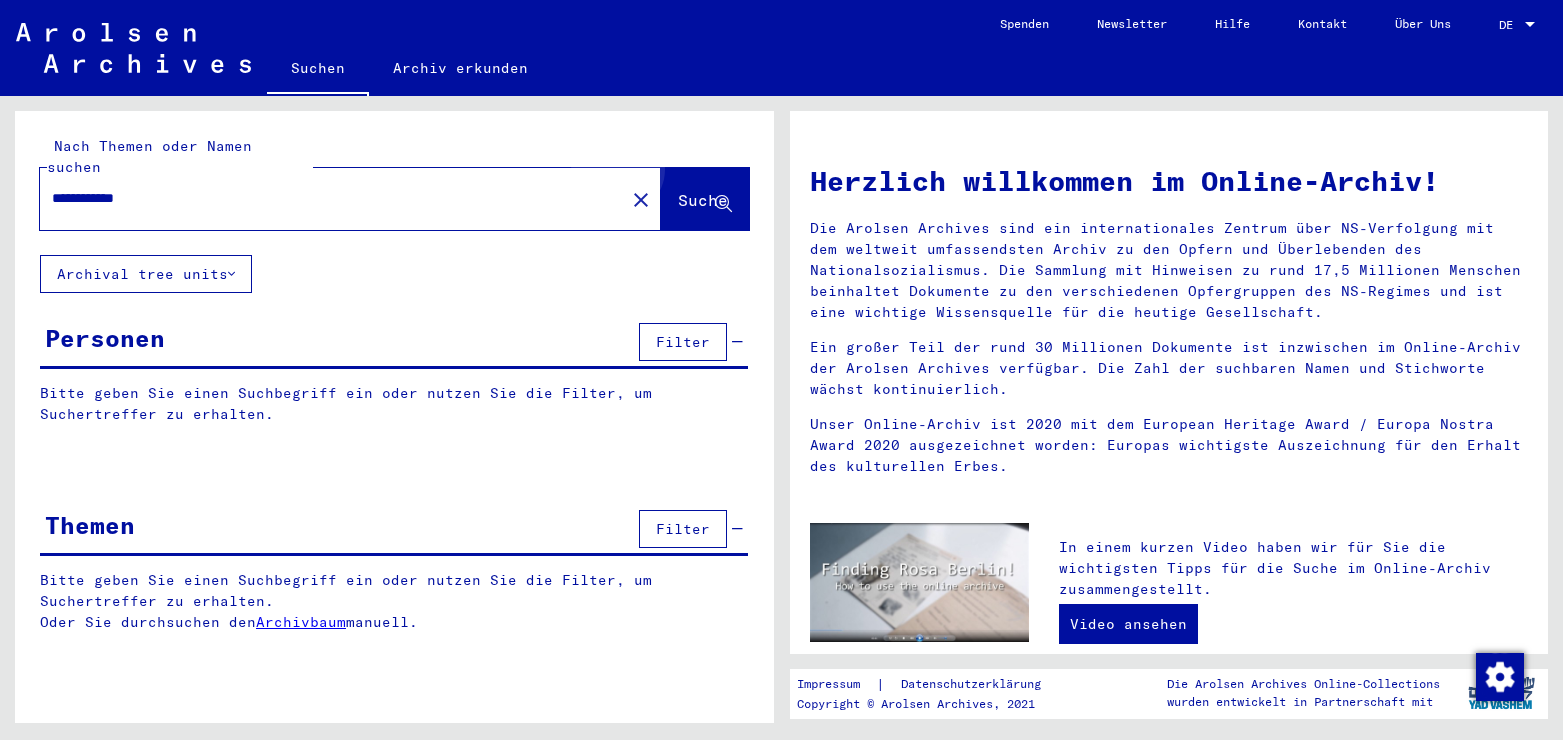 click on "Suche" 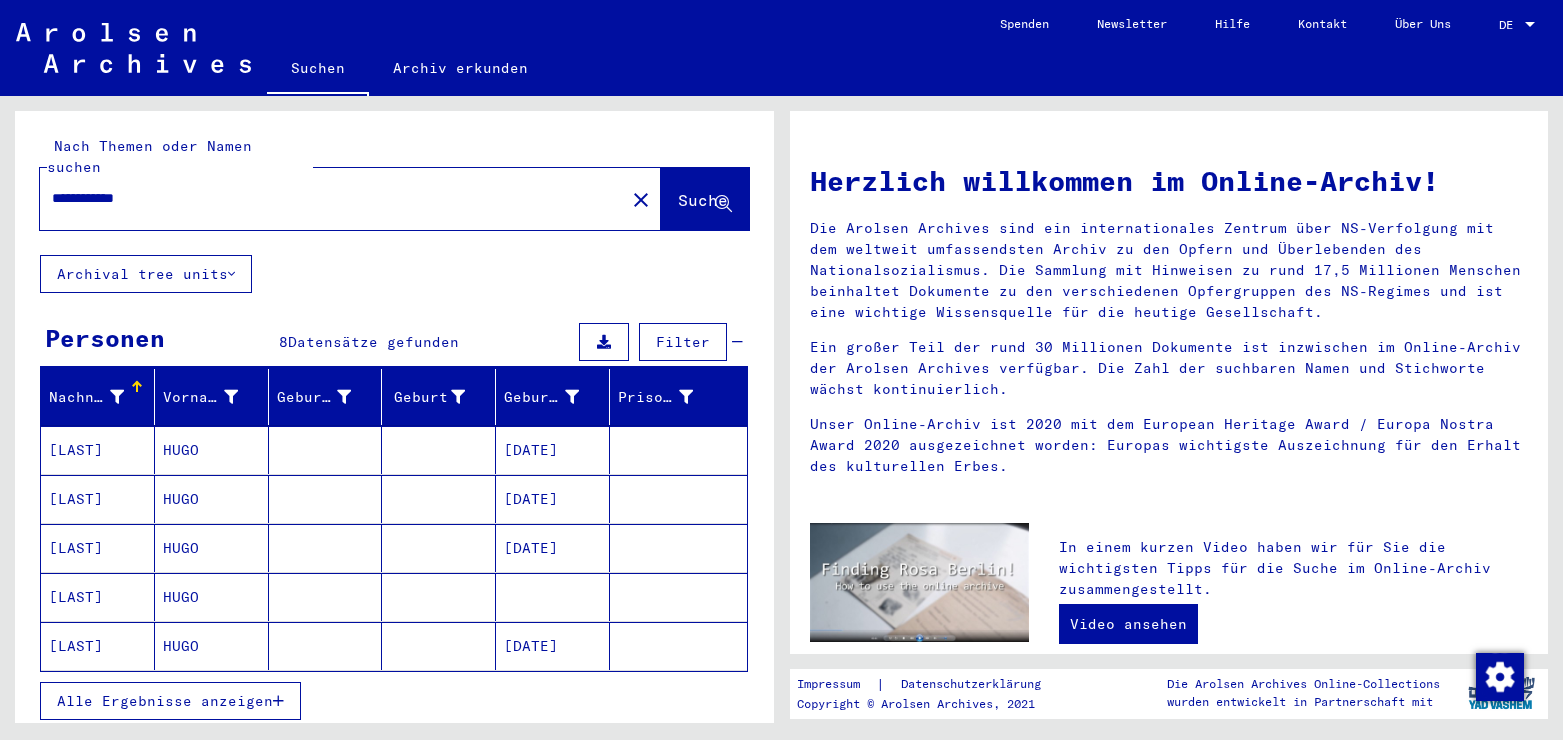 click on "[DATE]" at bounding box center [553, 499] 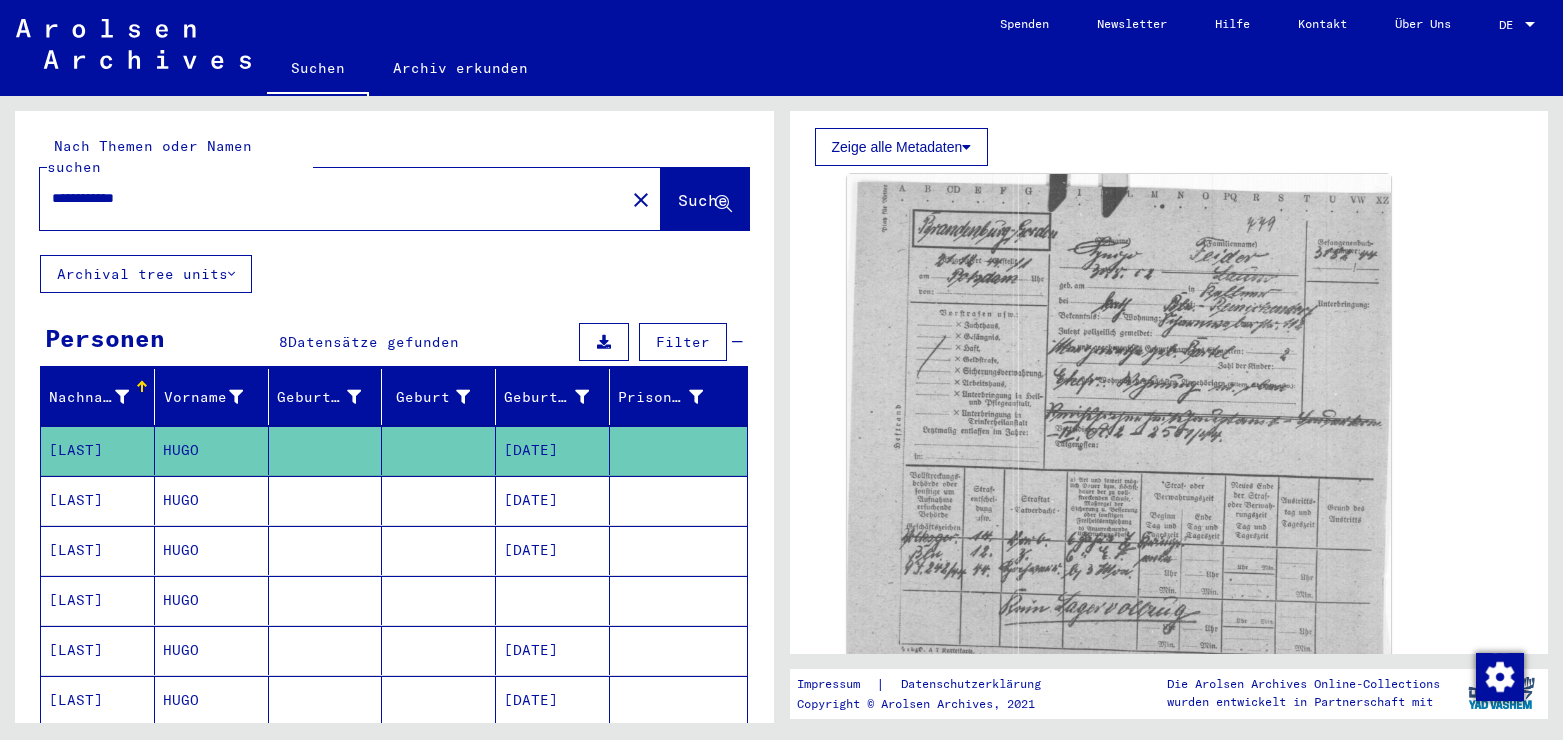 scroll, scrollTop: 540, scrollLeft: 0, axis: vertical 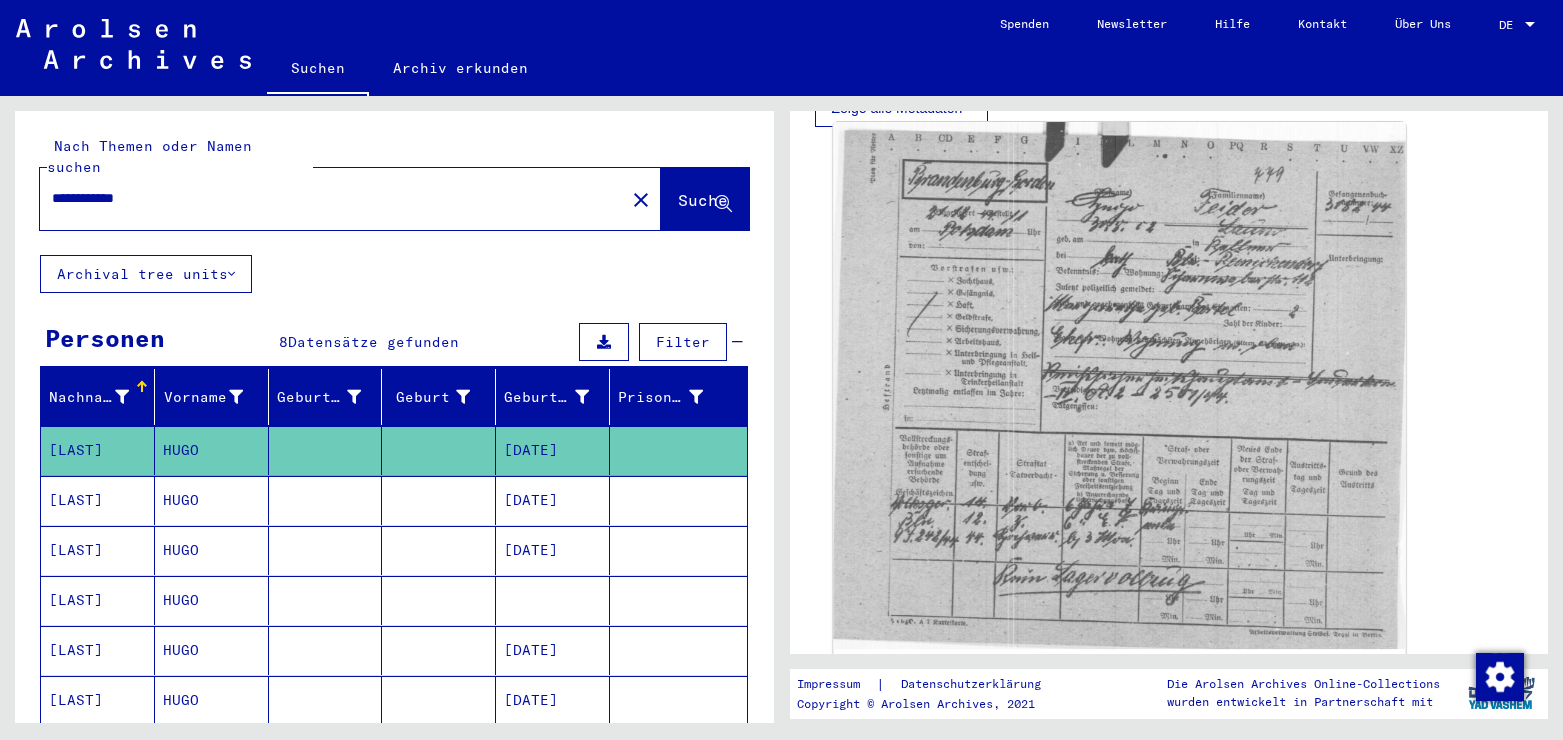 click 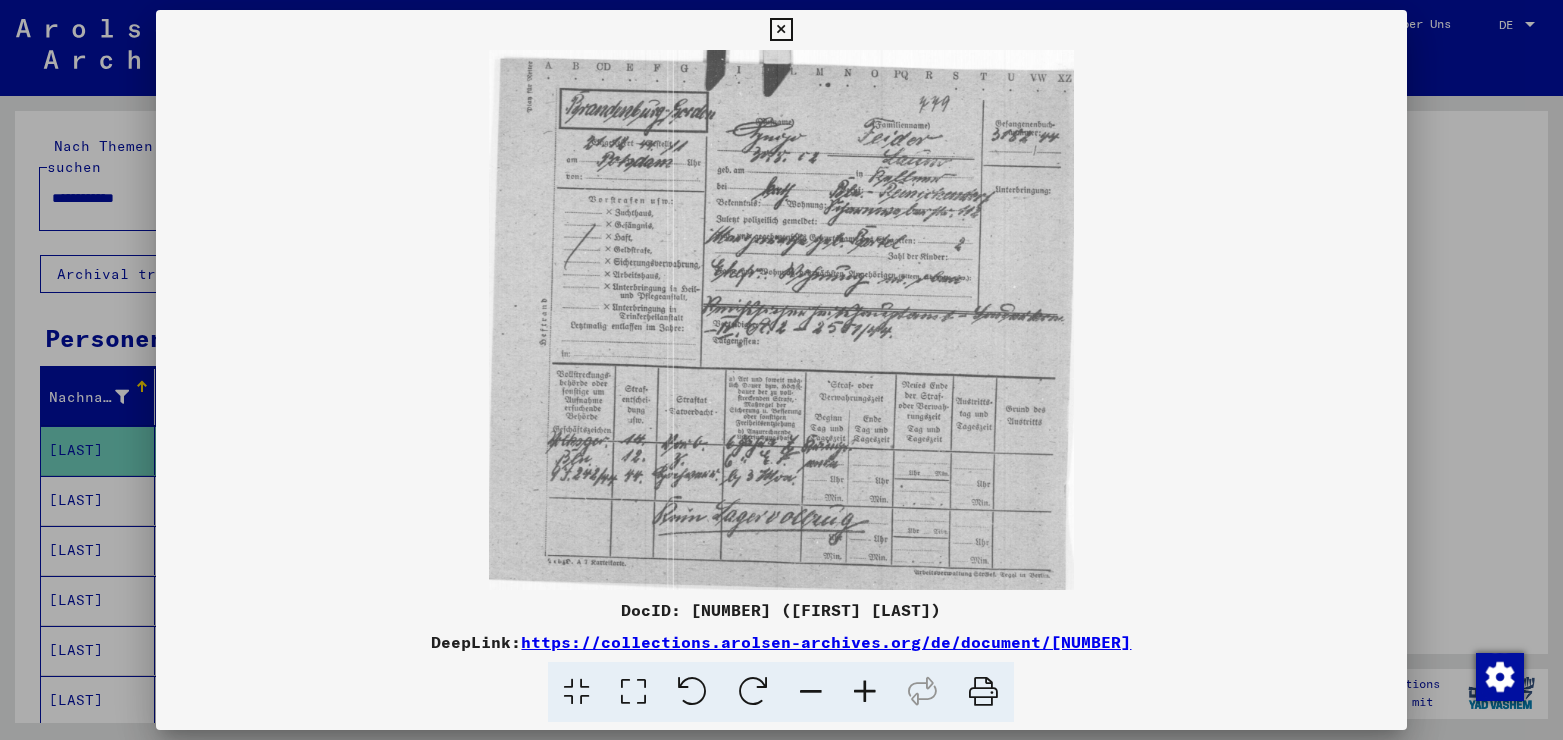 click at bounding box center [633, 692] 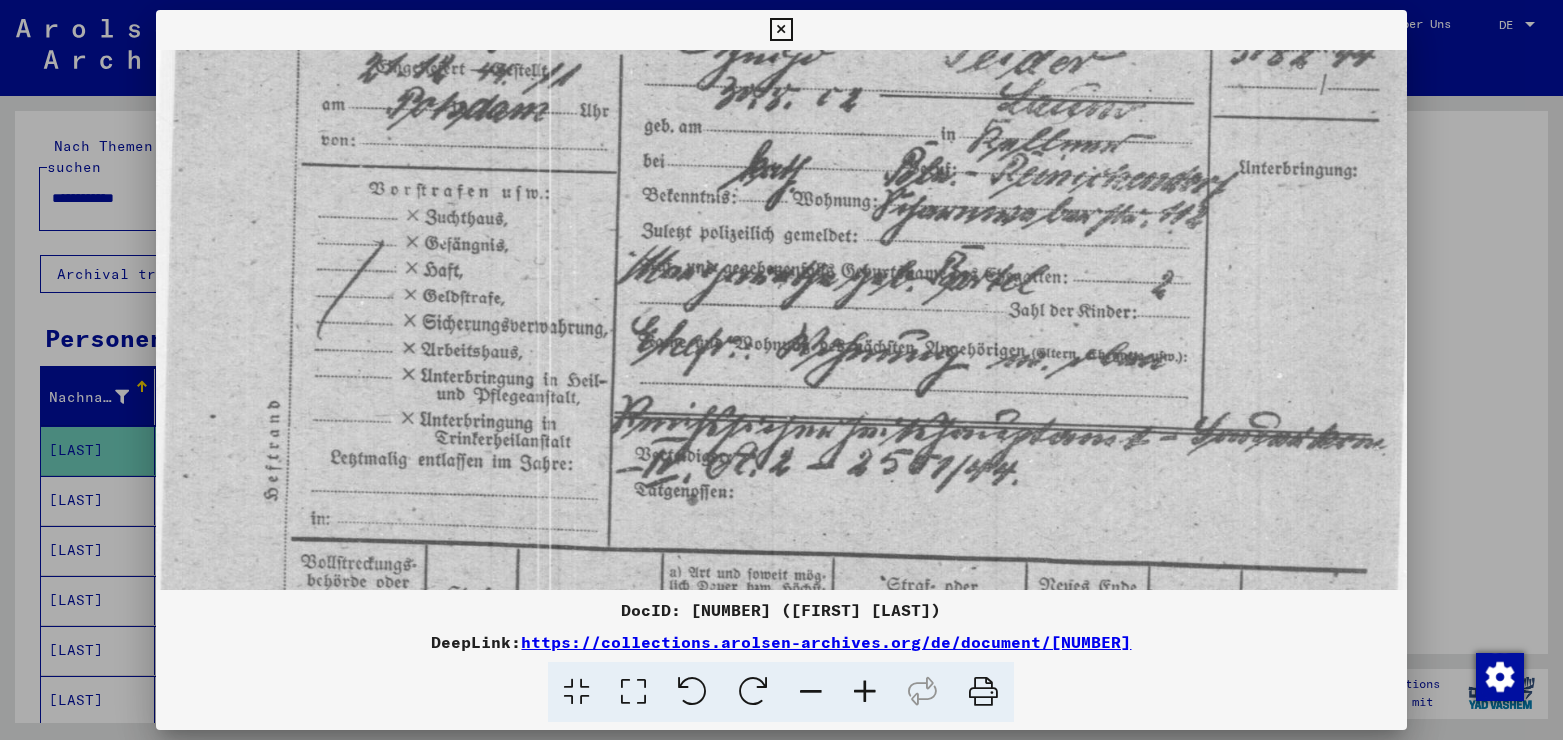 scroll, scrollTop: 185, scrollLeft: 0, axis: vertical 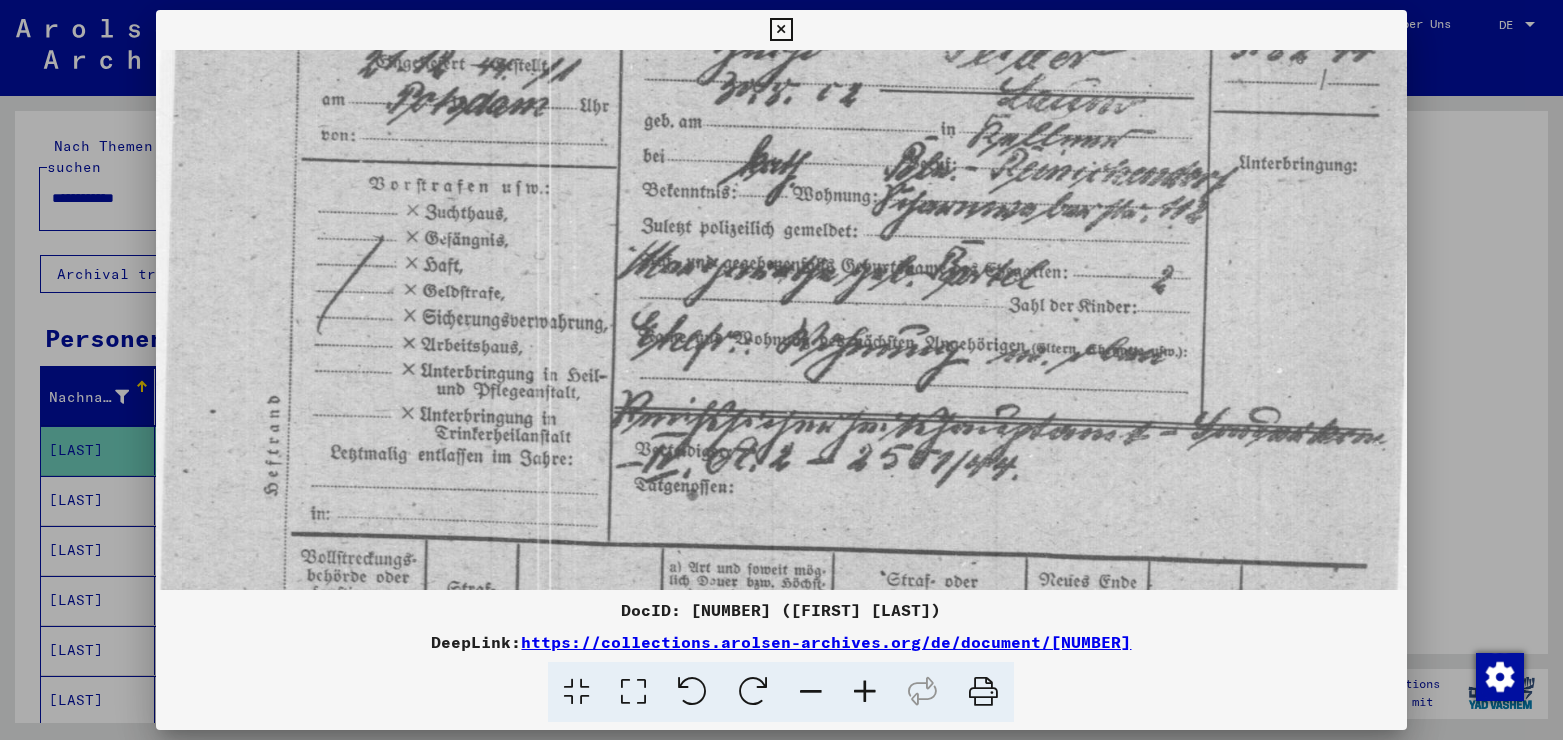 drag, startPoint x: 730, startPoint y: 540, endPoint x: 702, endPoint y: 355, distance: 187.10692 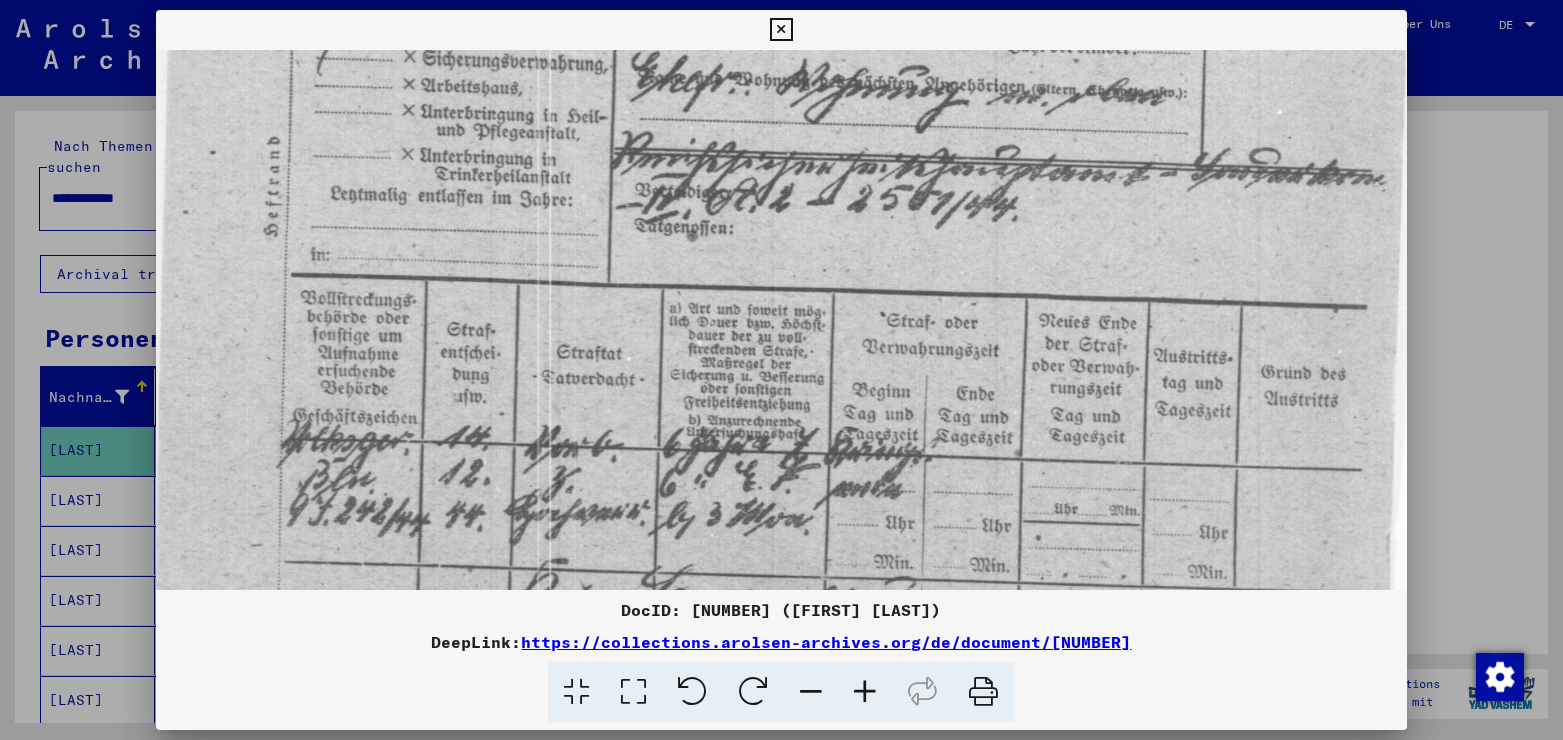 drag, startPoint x: 1183, startPoint y: 346, endPoint x: 1143, endPoint y: 87, distance: 262.0706 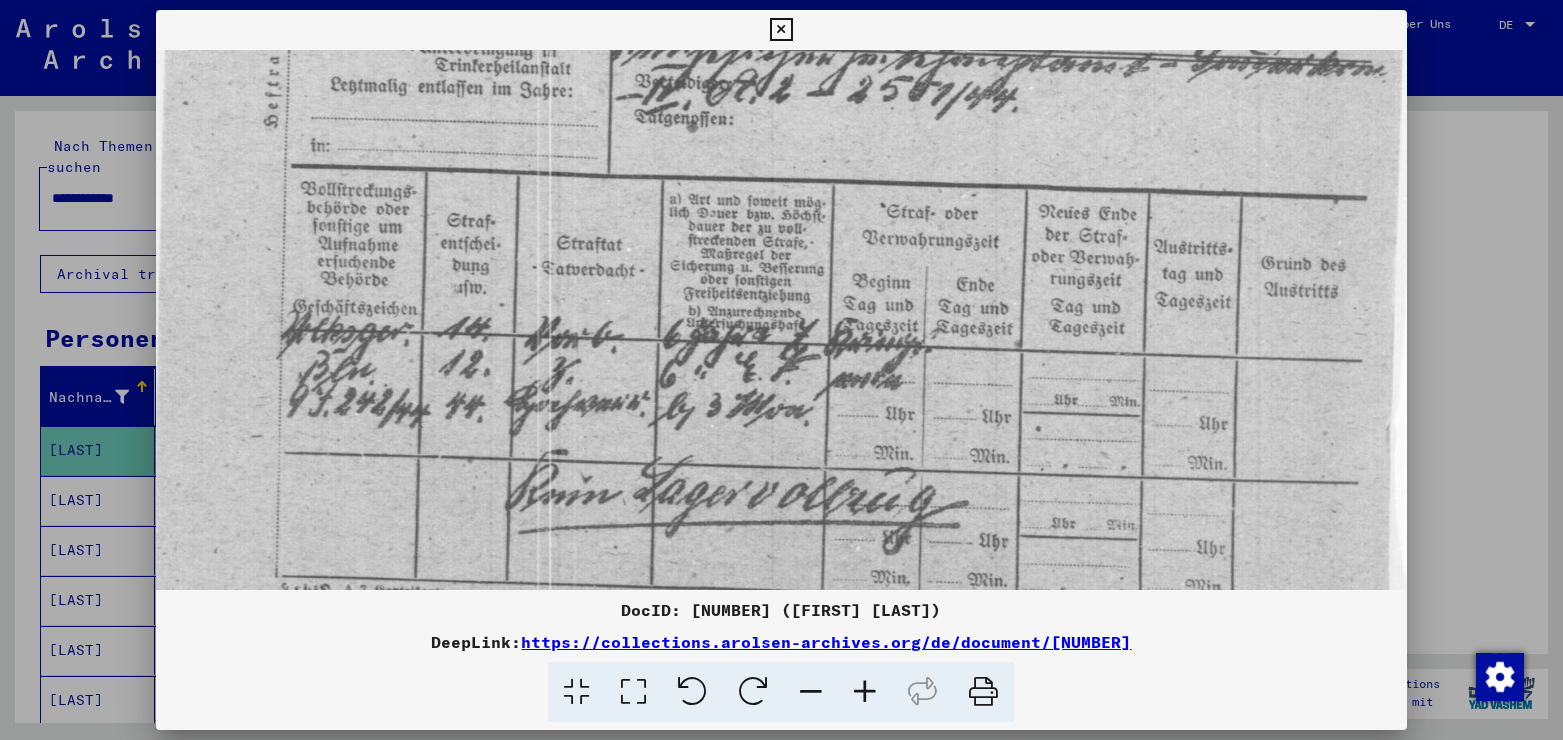 scroll, scrollTop: 613, scrollLeft: 0, axis: vertical 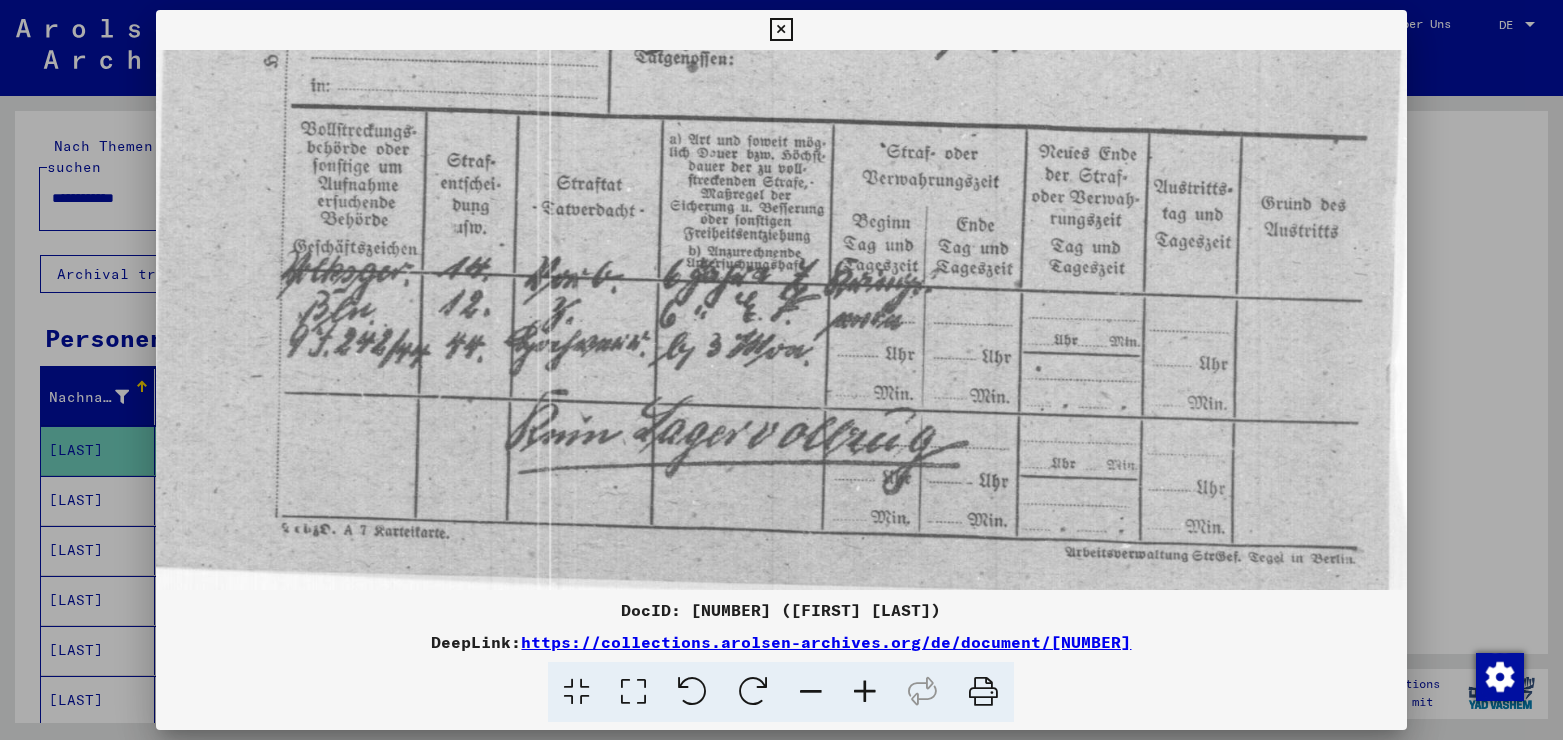 drag, startPoint x: 930, startPoint y: 405, endPoint x: 922, endPoint y: 221, distance: 184.17383 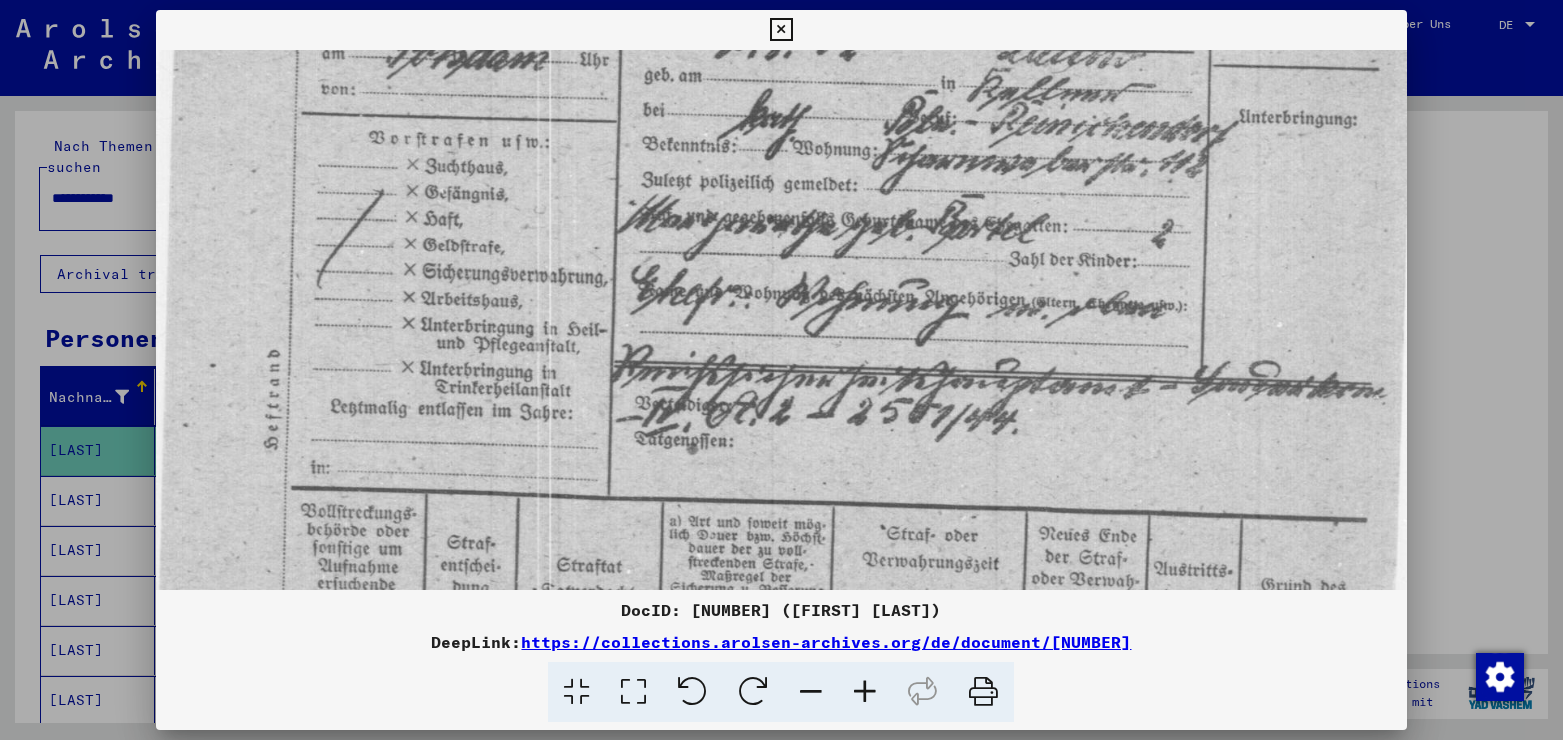drag, startPoint x: 767, startPoint y: 204, endPoint x: 589, endPoint y: 586, distance: 421.43564 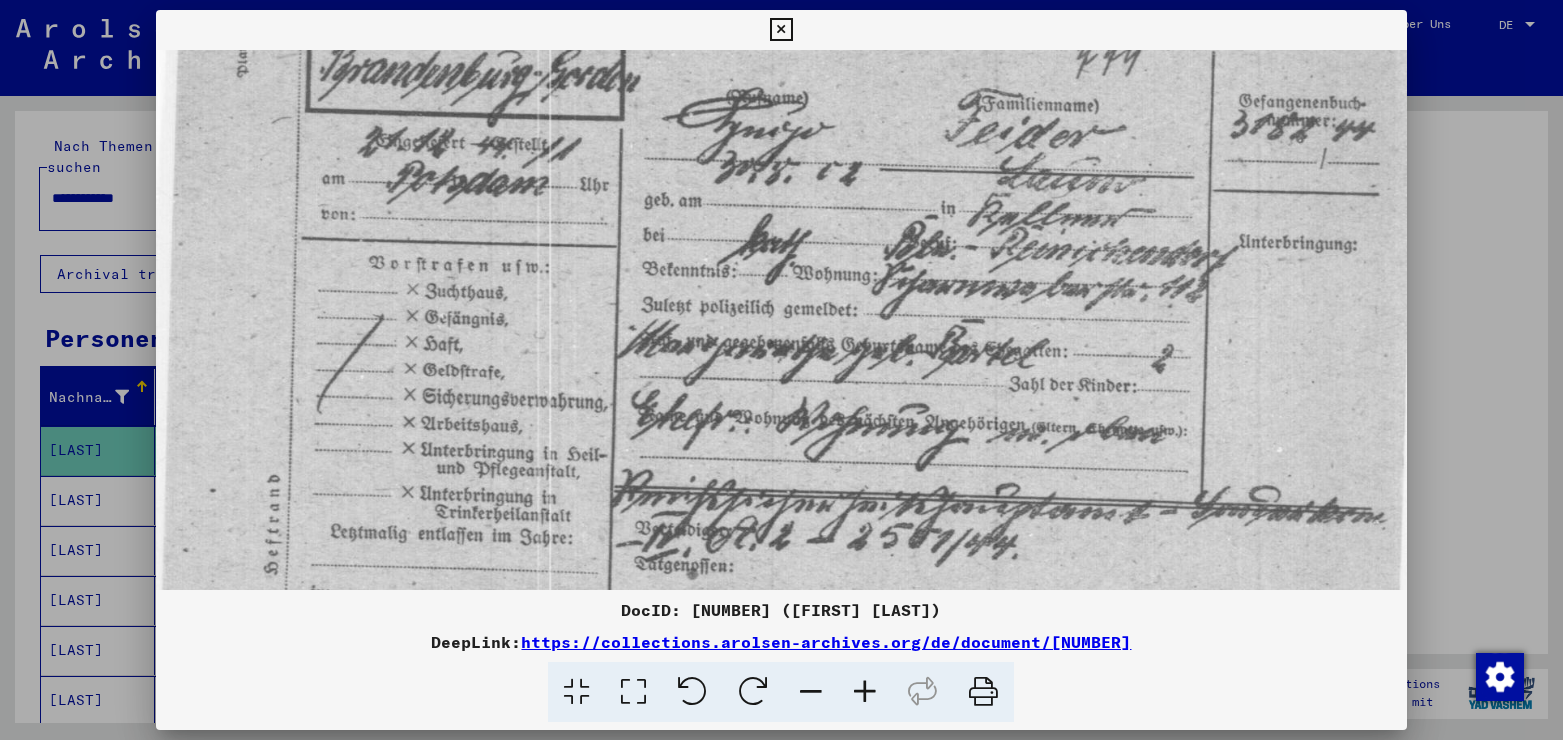 scroll, scrollTop: 0, scrollLeft: 0, axis: both 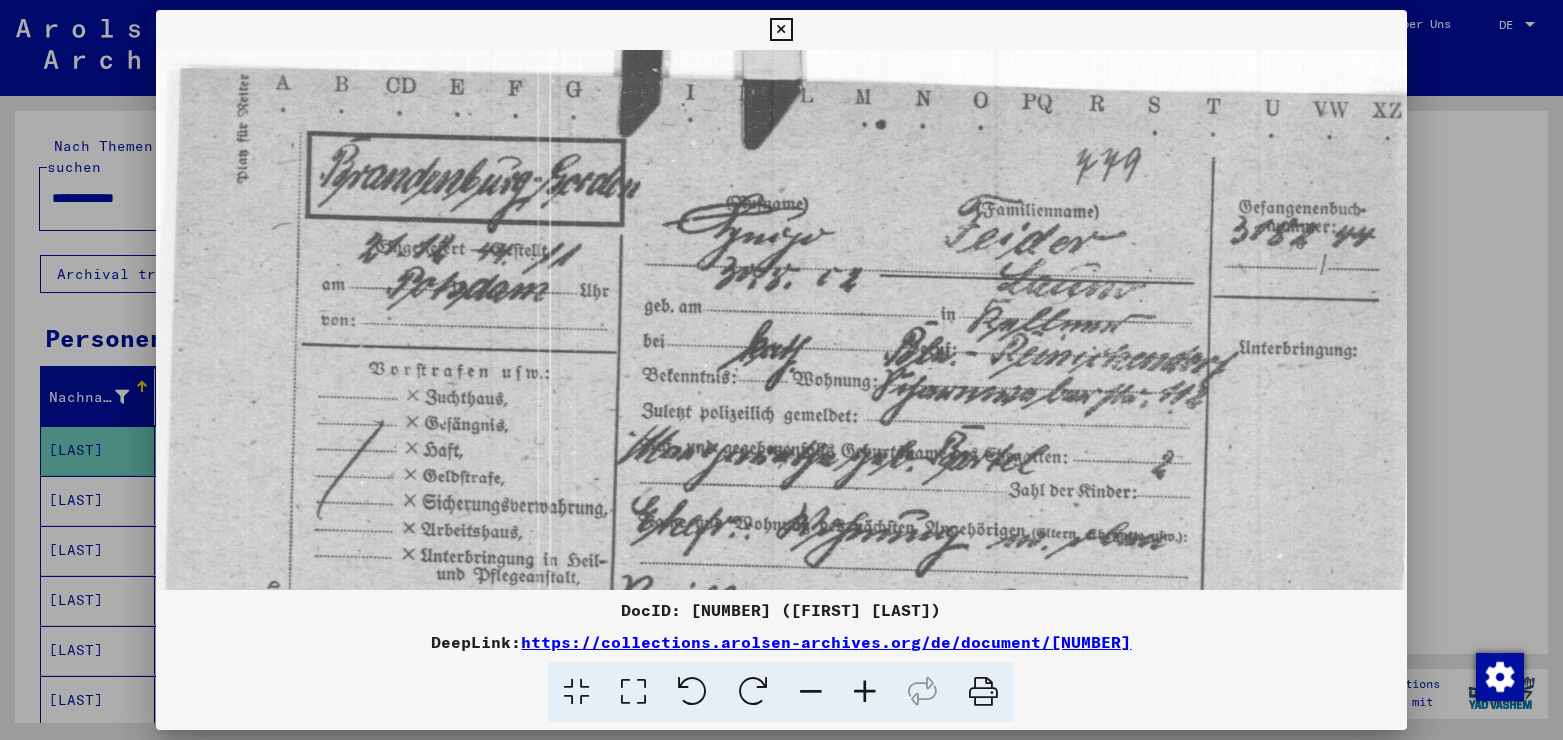 drag, startPoint x: 489, startPoint y: 377, endPoint x: 489, endPoint y: 484, distance: 107 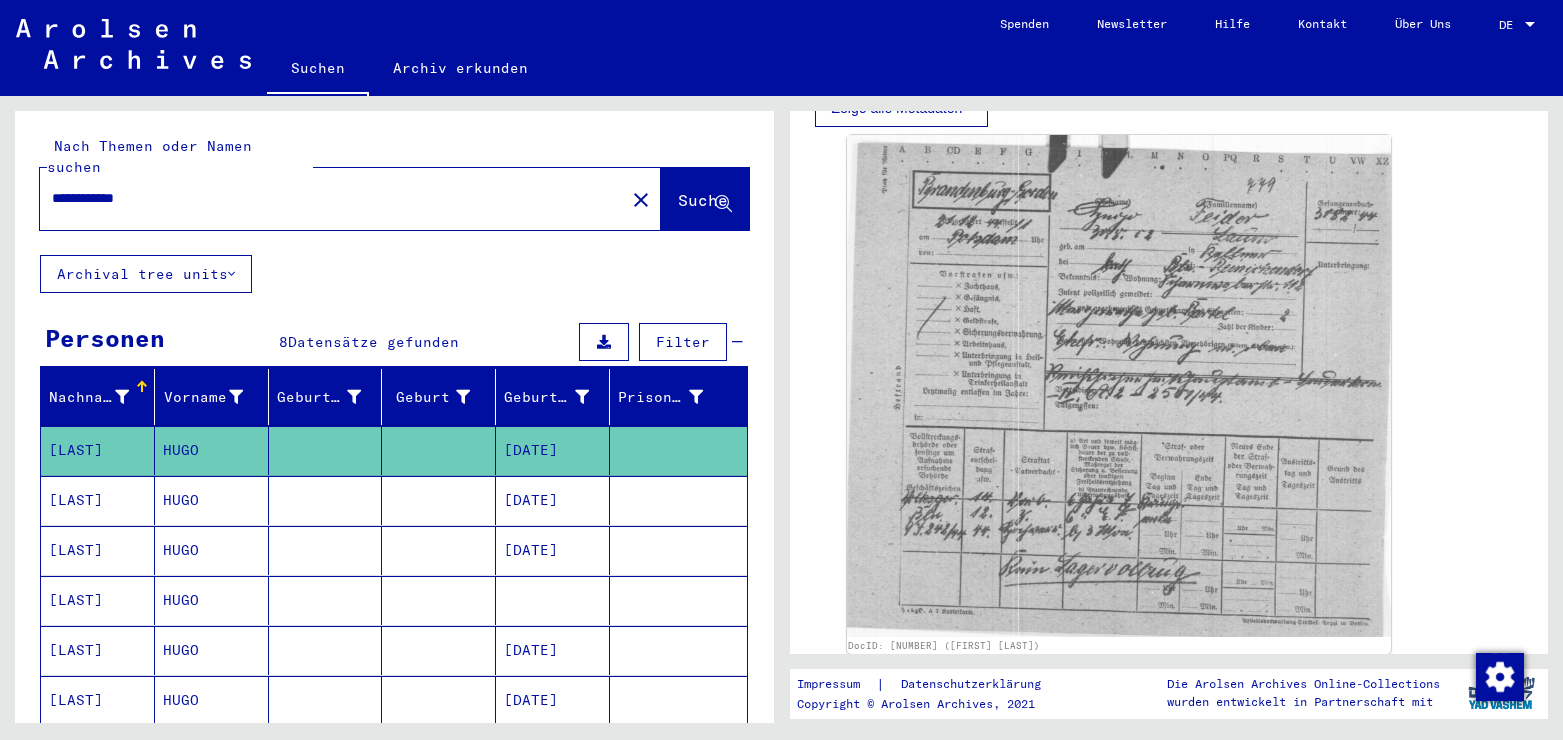 click on "[DATE]" at bounding box center [553, 550] 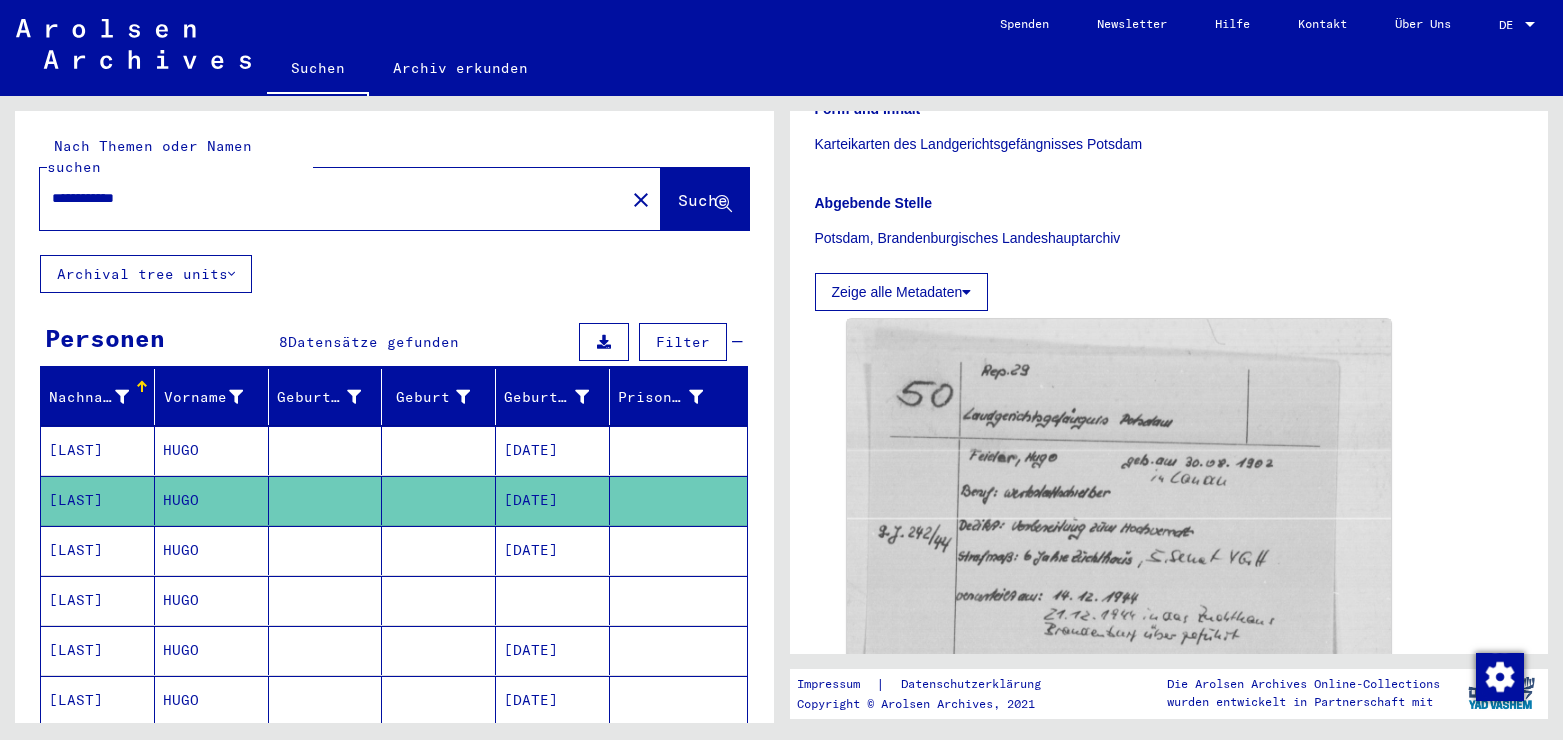 scroll, scrollTop: 432, scrollLeft: 0, axis: vertical 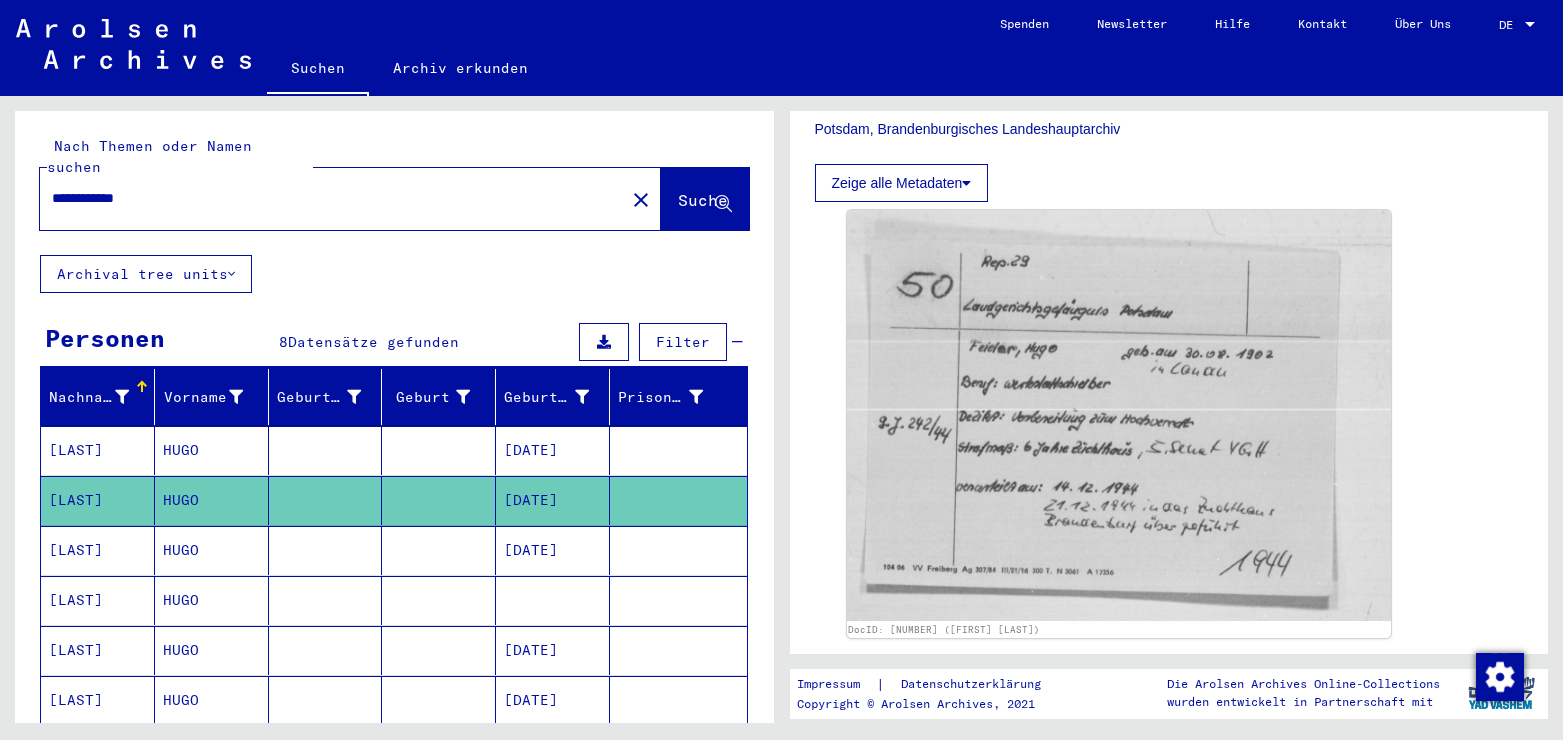 click on "[DATE]" at bounding box center (553, 600) 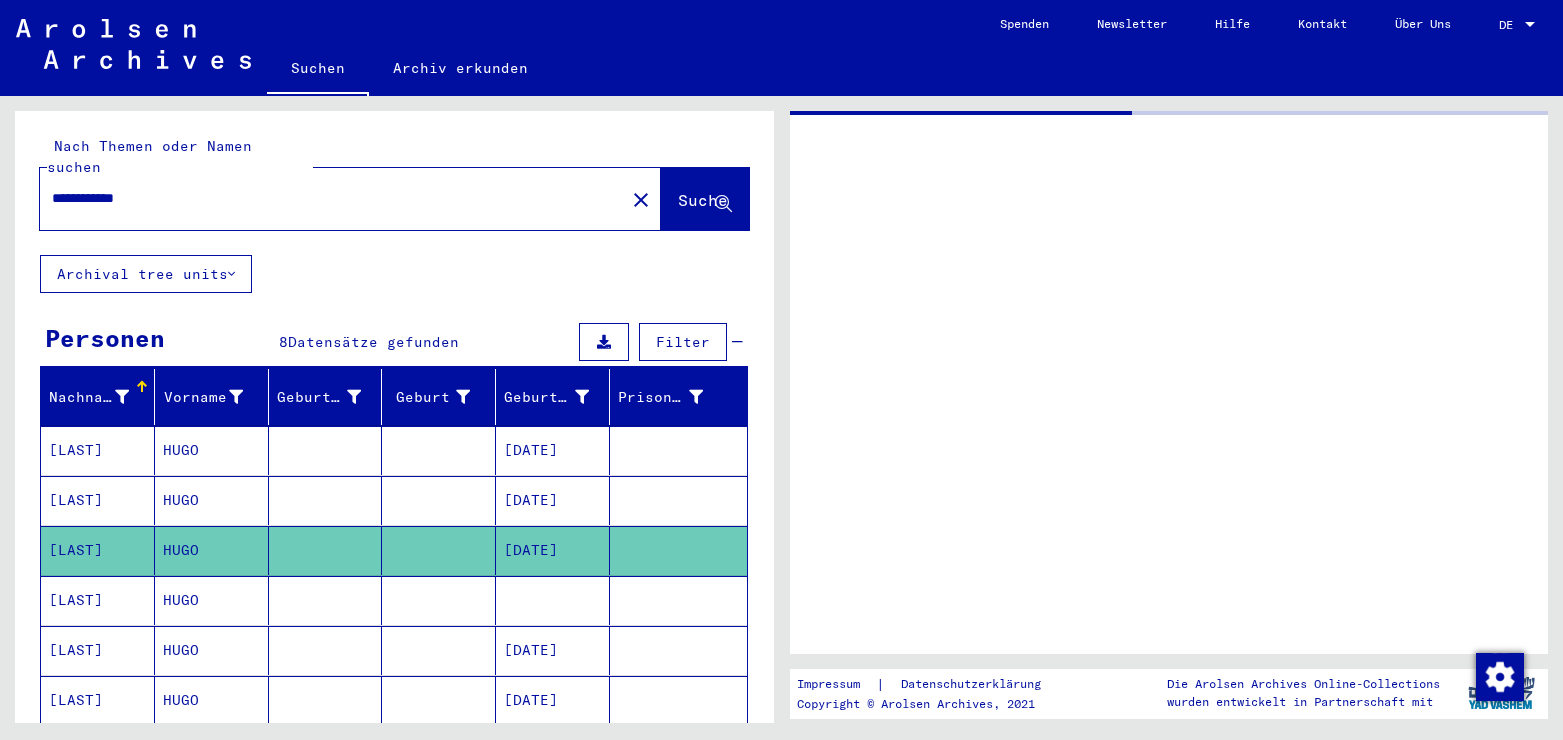 scroll, scrollTop: 0, scrollLeft: 0, axis: both 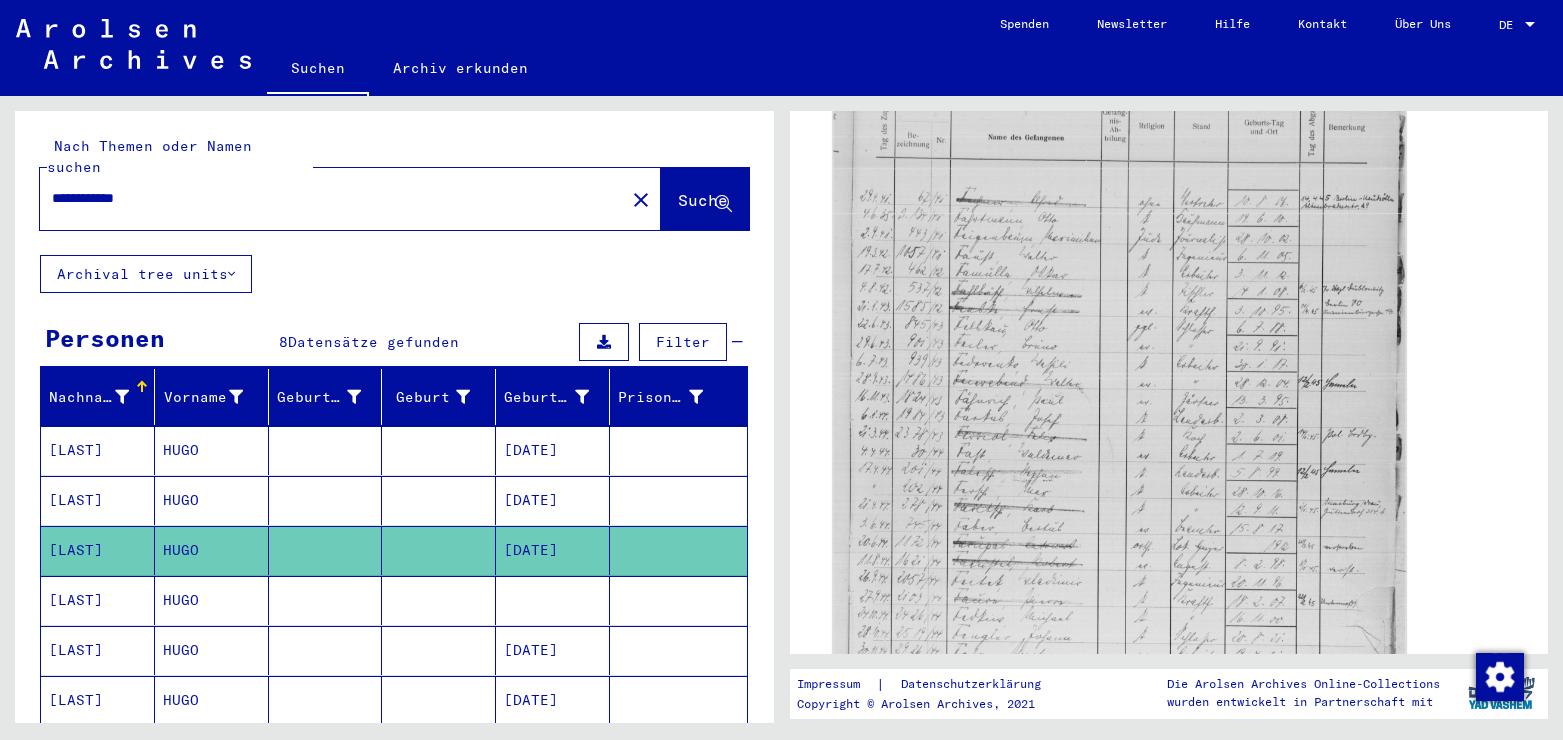 click 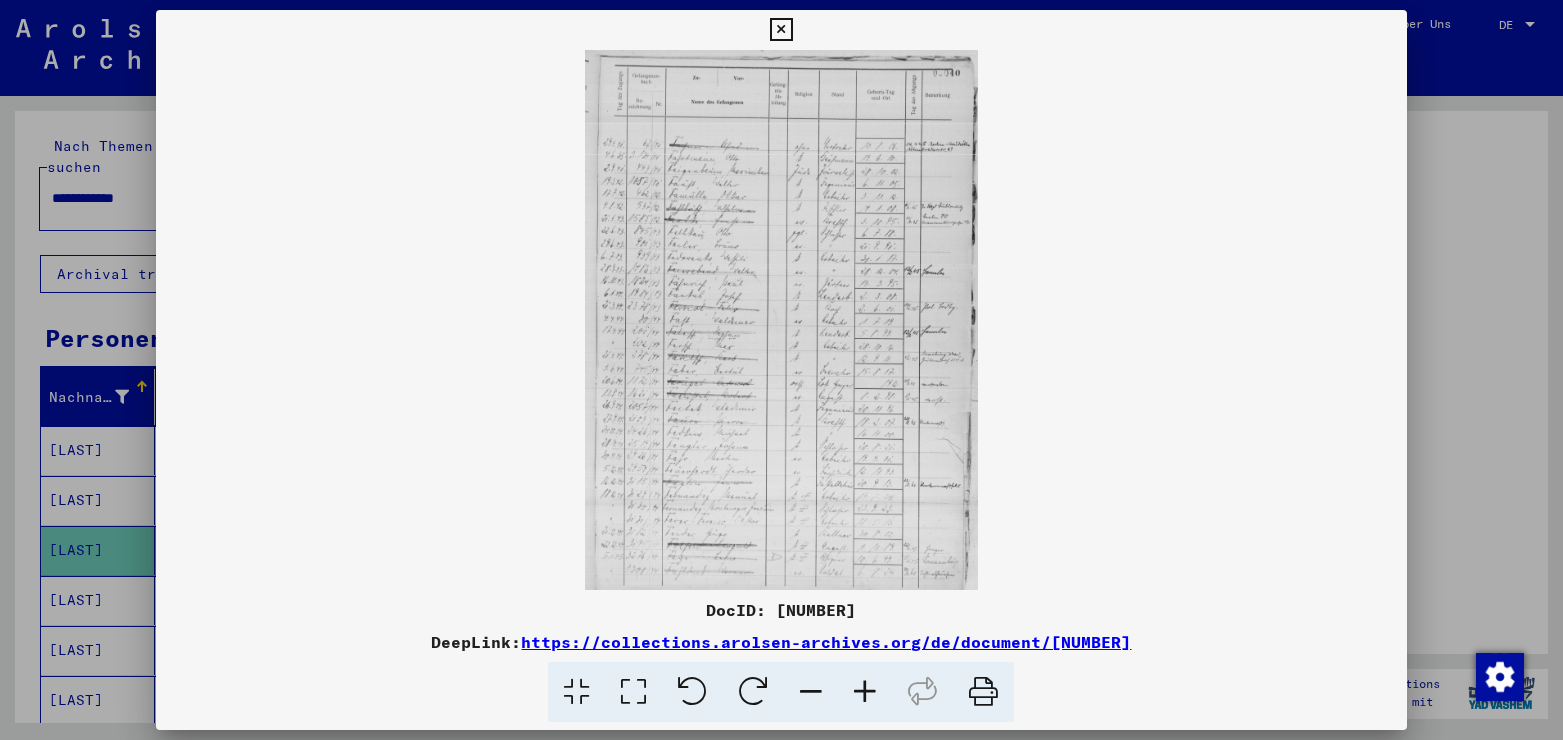 scroll, scrollTop: 648, scrollLeft: 0, axis: vertical 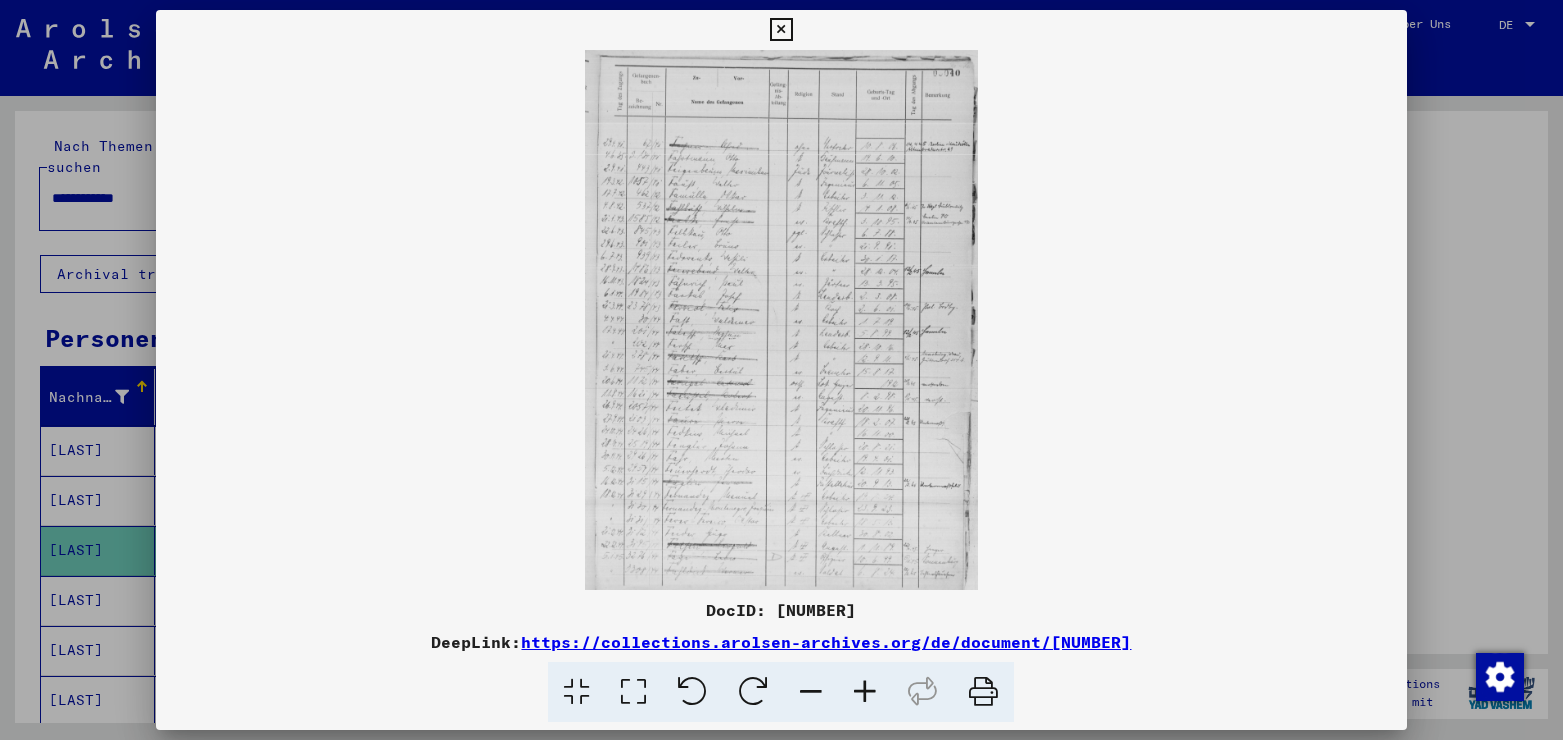 click at bounding box center (633, 692) 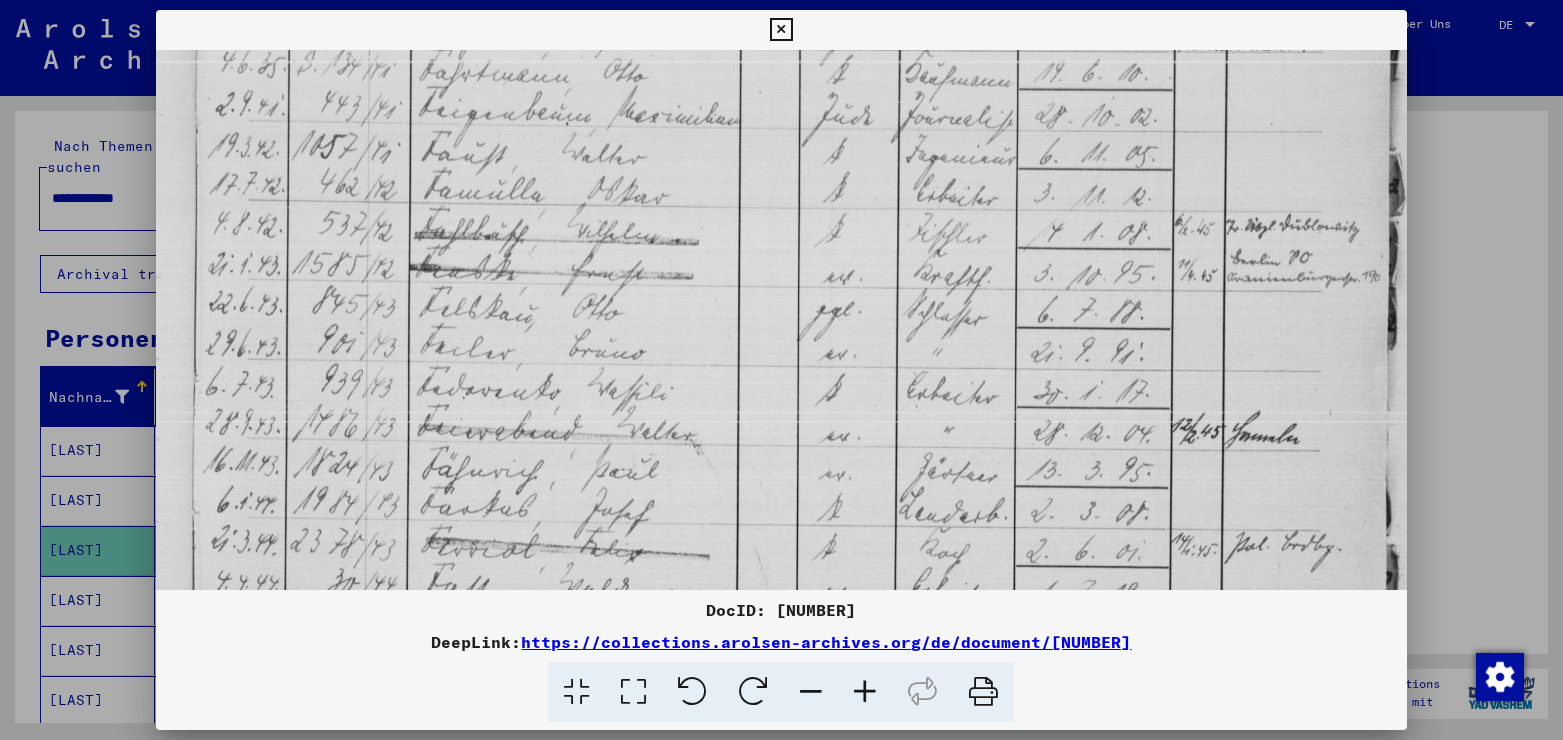 scroll, scrollTop: 377, scrollLeft: 0, axis: vertical 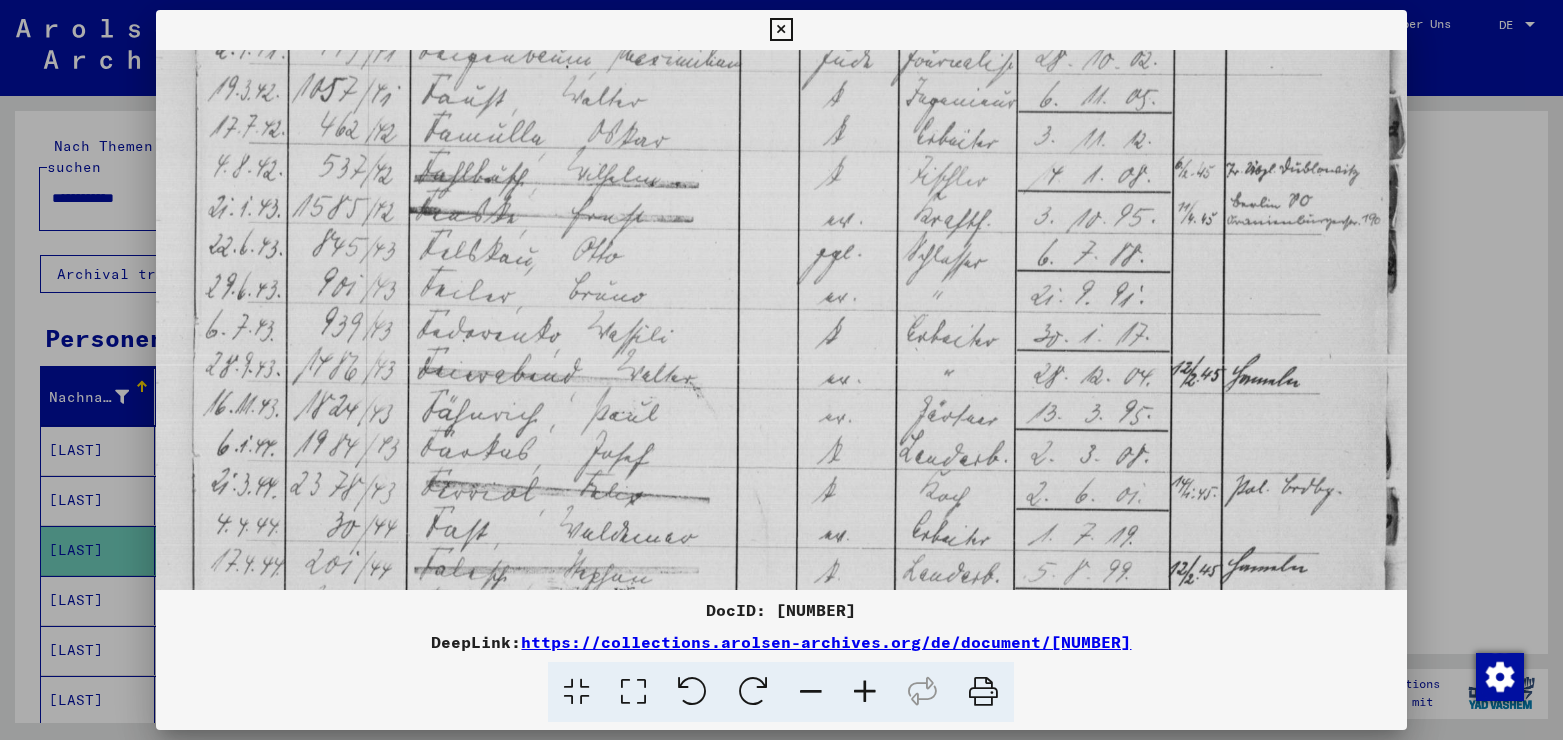 drag, startPoint x: 655, startPoint y: 465, endPoint x: 670, endPoint y: 88, distance: 377.29828 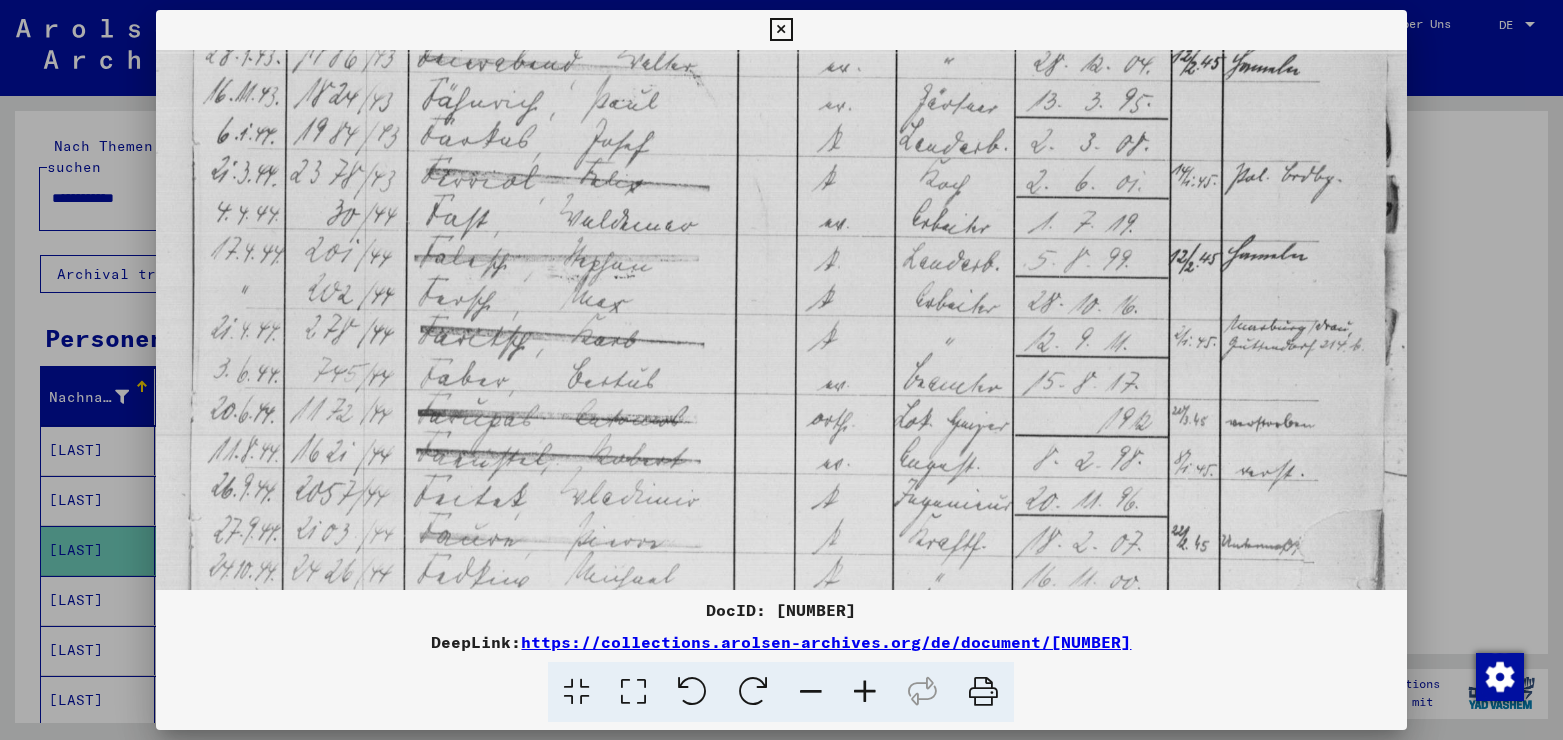 scroll, scrollTop: 694, scrollLeft: 0, axis: vertical 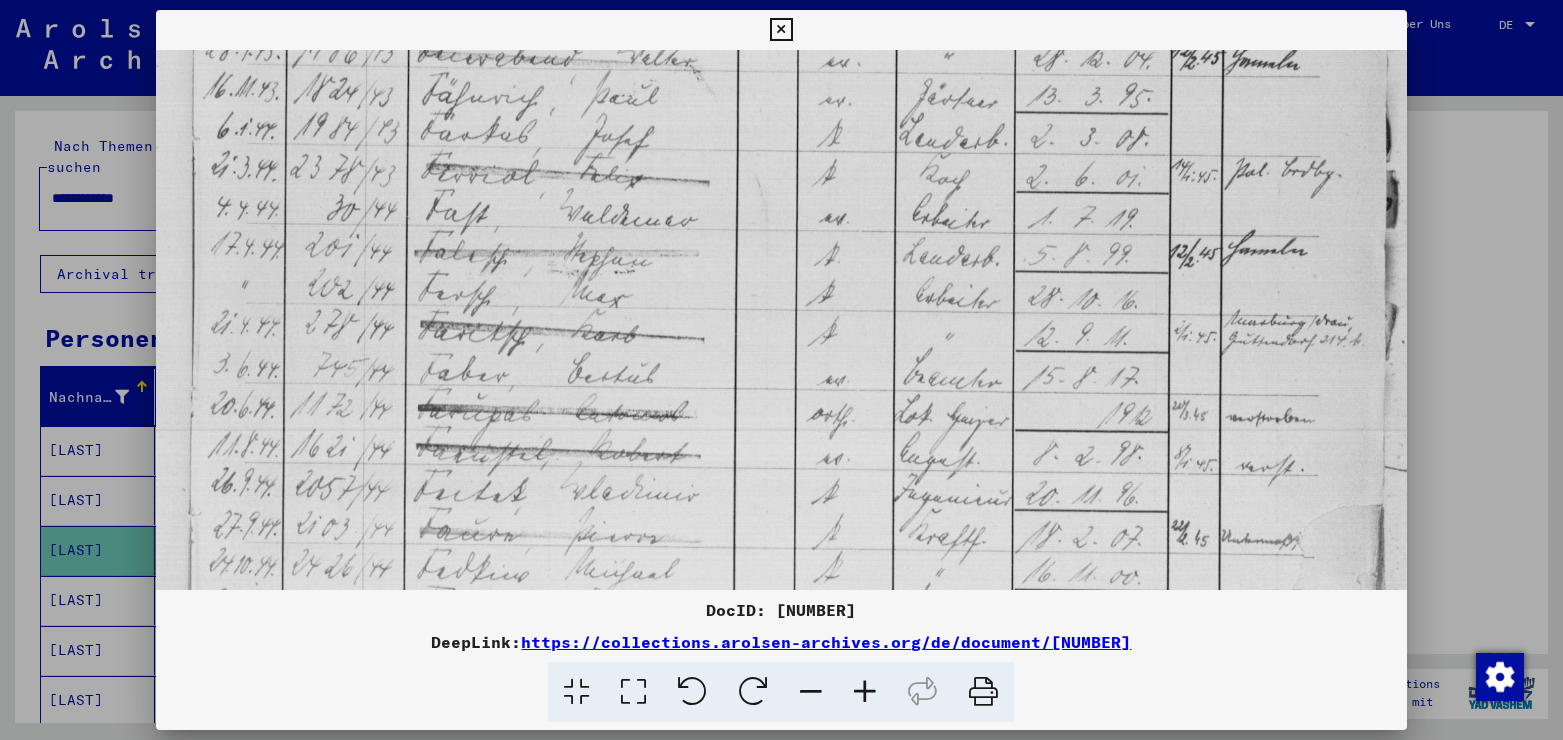 drag, startPoint x: 688, startPoint y: 479, endPoint x: 708, endPoint y: 162, distance: 317.63028 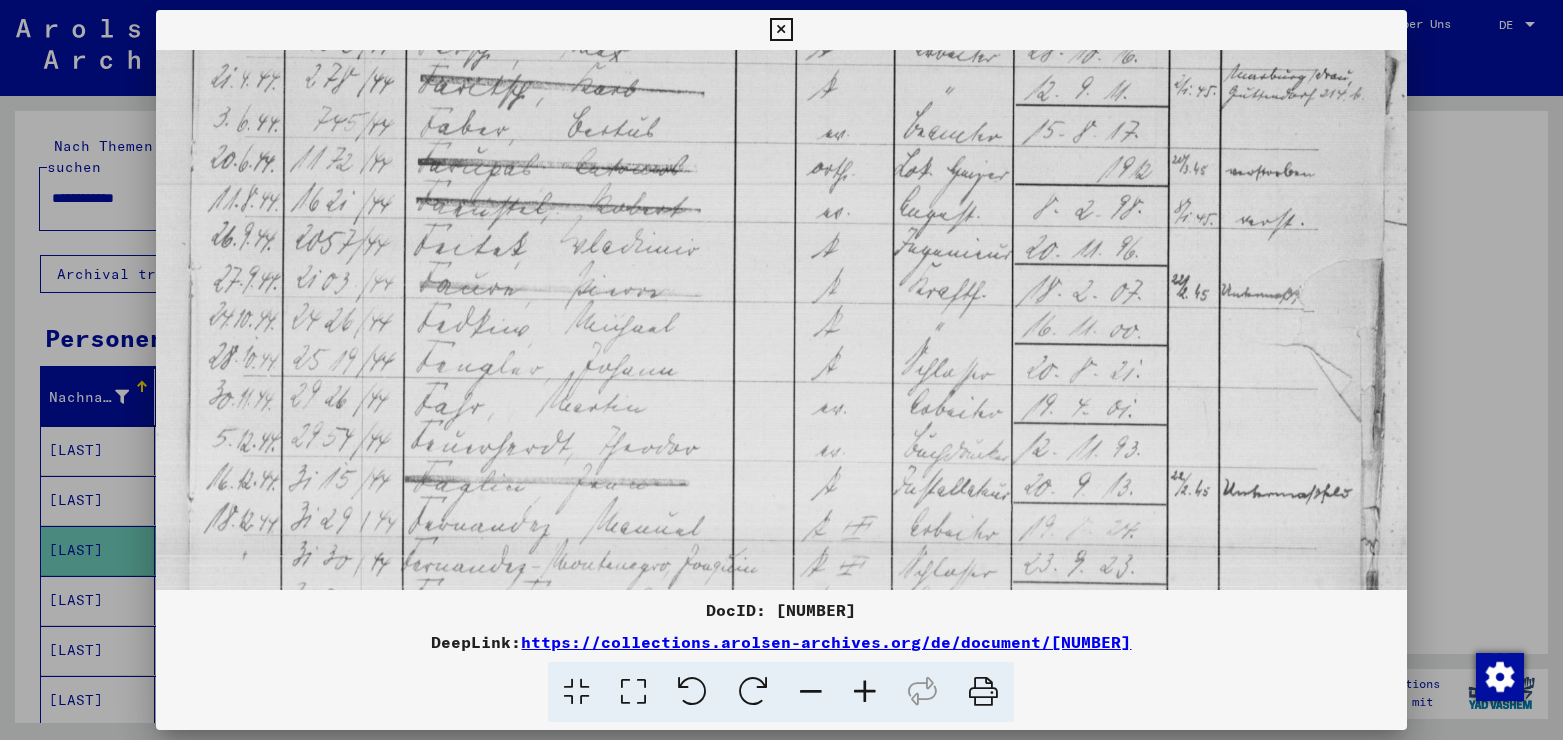 scroll, scrollTop: 963, scrollLeft: 0, axis: vertical 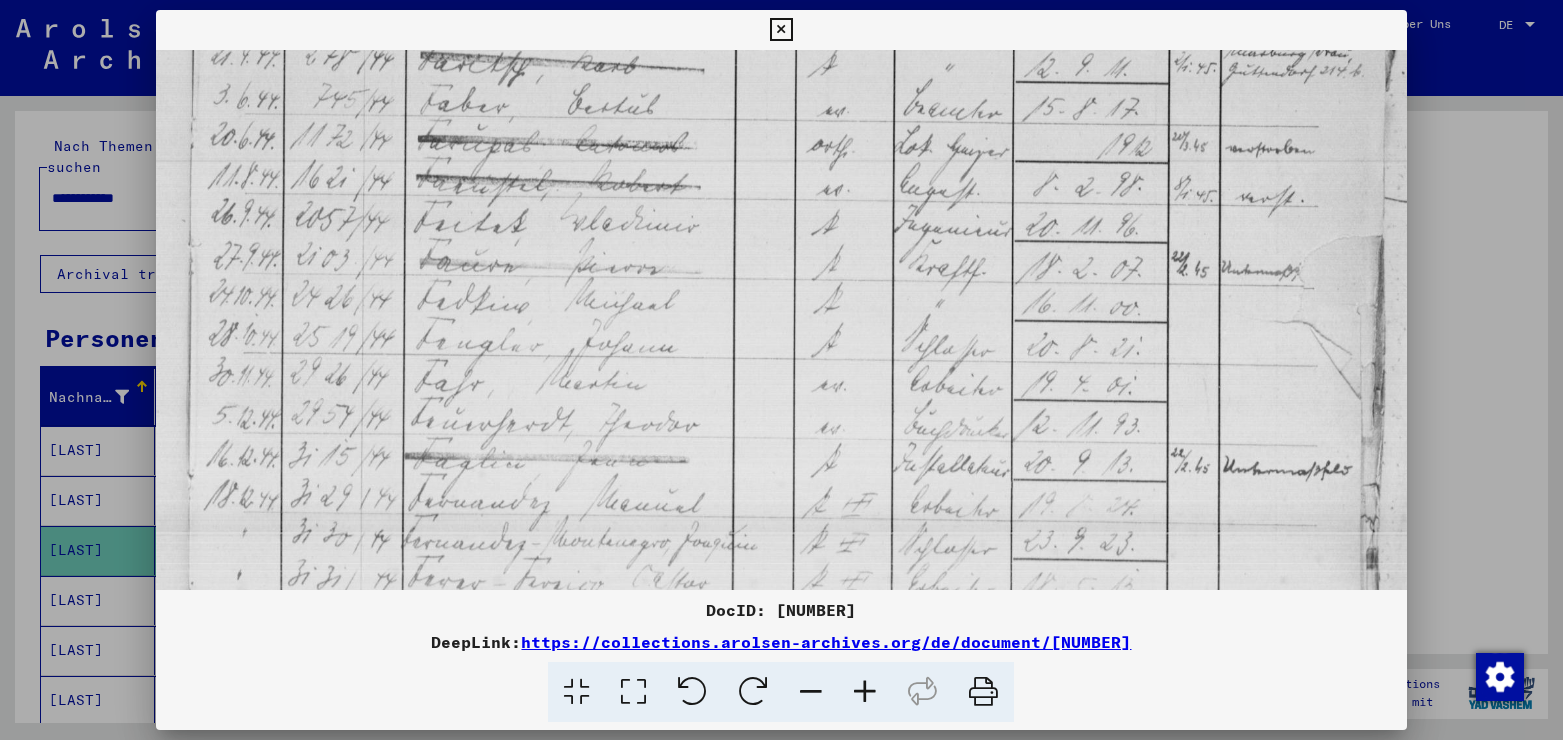 drag, startPoint x: 656, startPoint y: 473, endPoint x: 656, endPoint y: 204, distance: 269 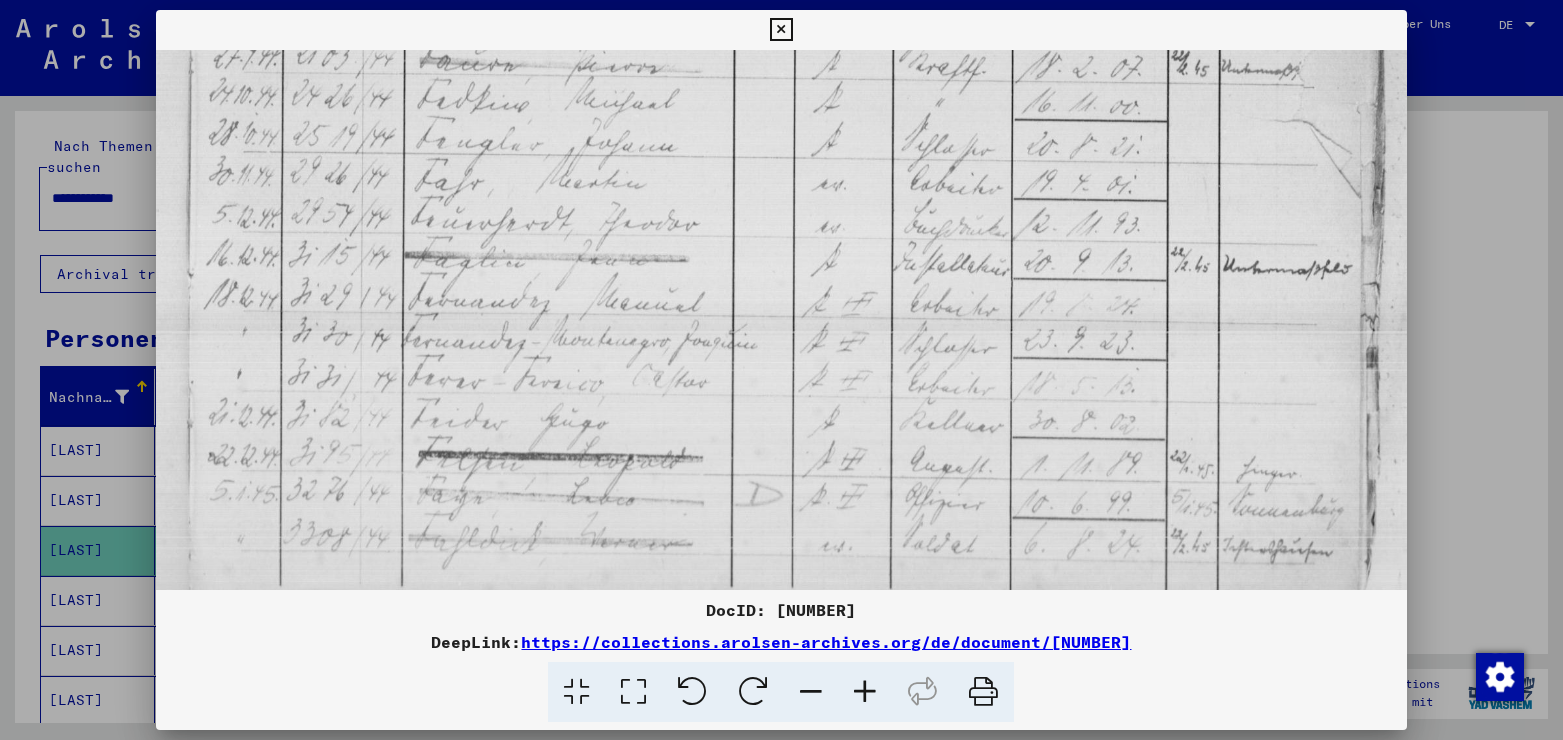 scroll, scrollTop: 1174, scrollLeft: 0, axis: vertical 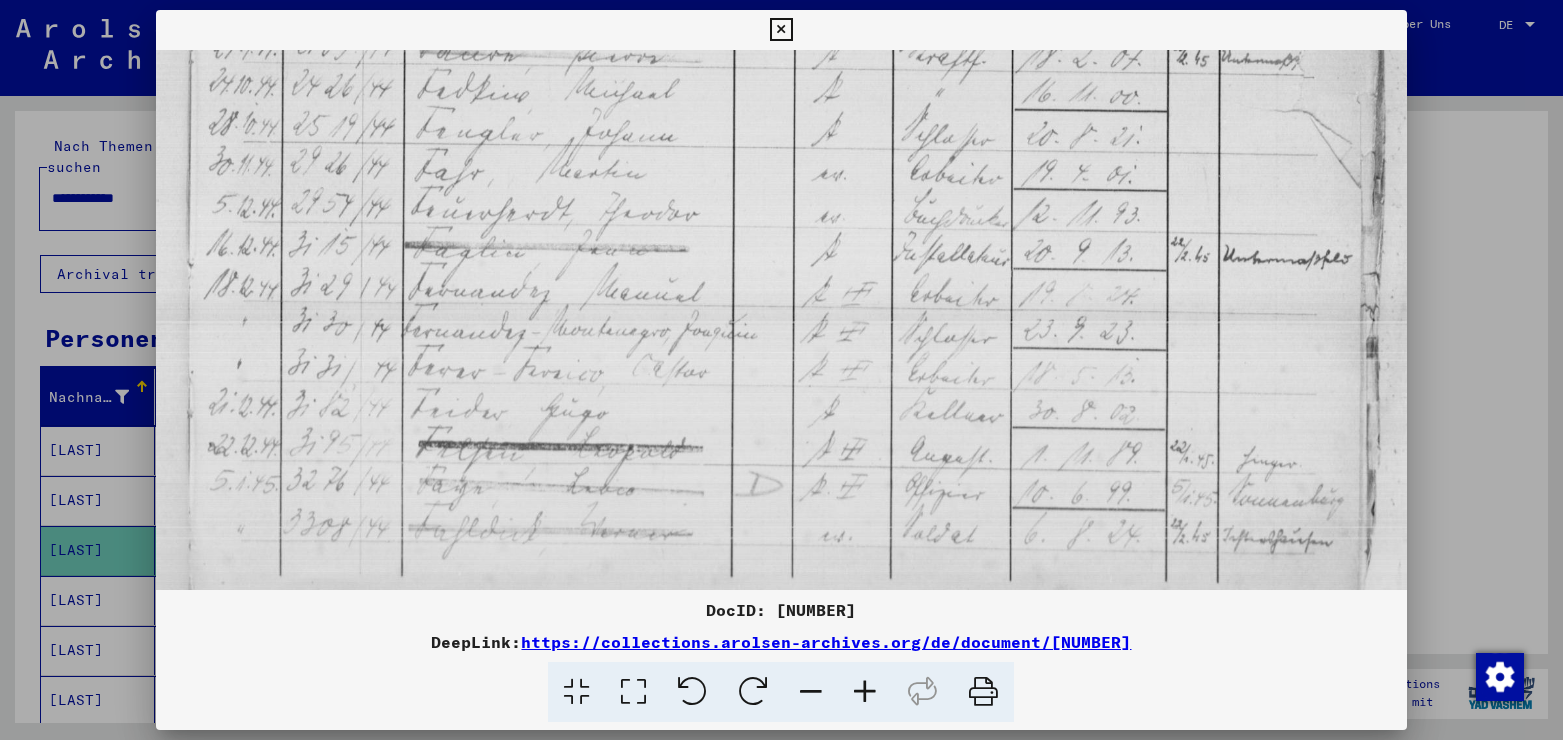 drag, startPoint x: 733, startPoint y: 454, endPoint x: 739, endPoint y: 215, distance: 239.0753 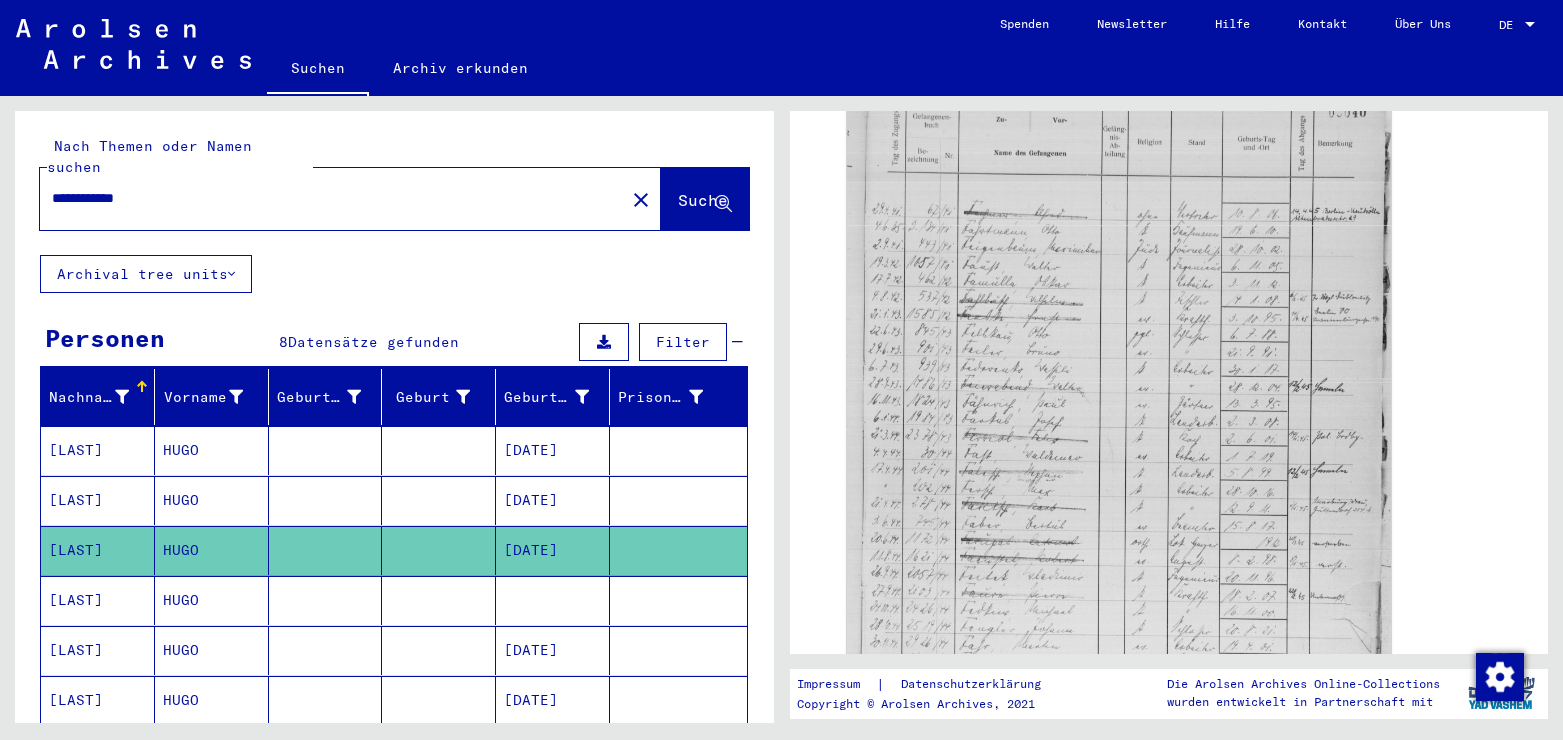 click at bounding box center [326, 650] 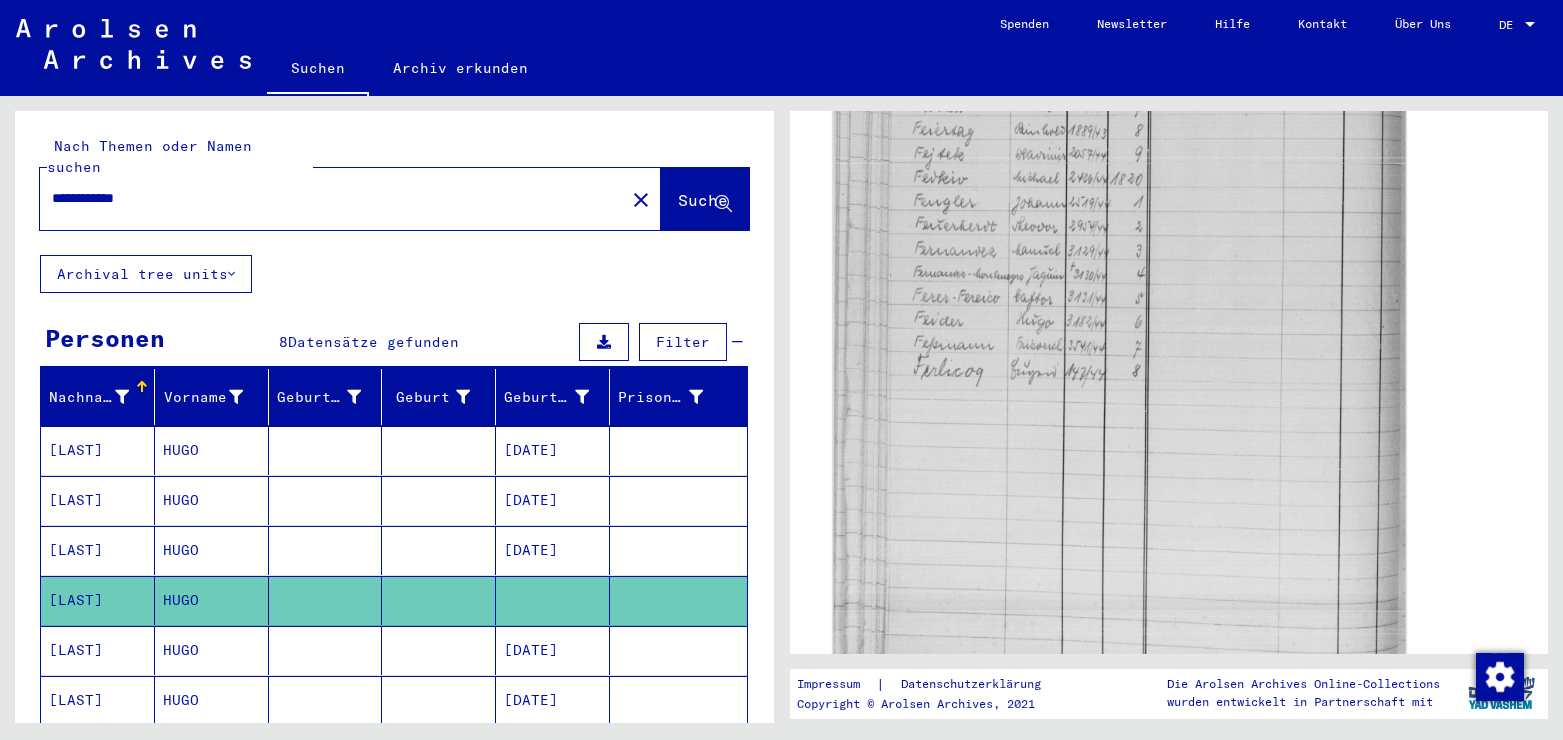 scroll, scrollTop: 864, scrollLeft: 0, axis: vertical 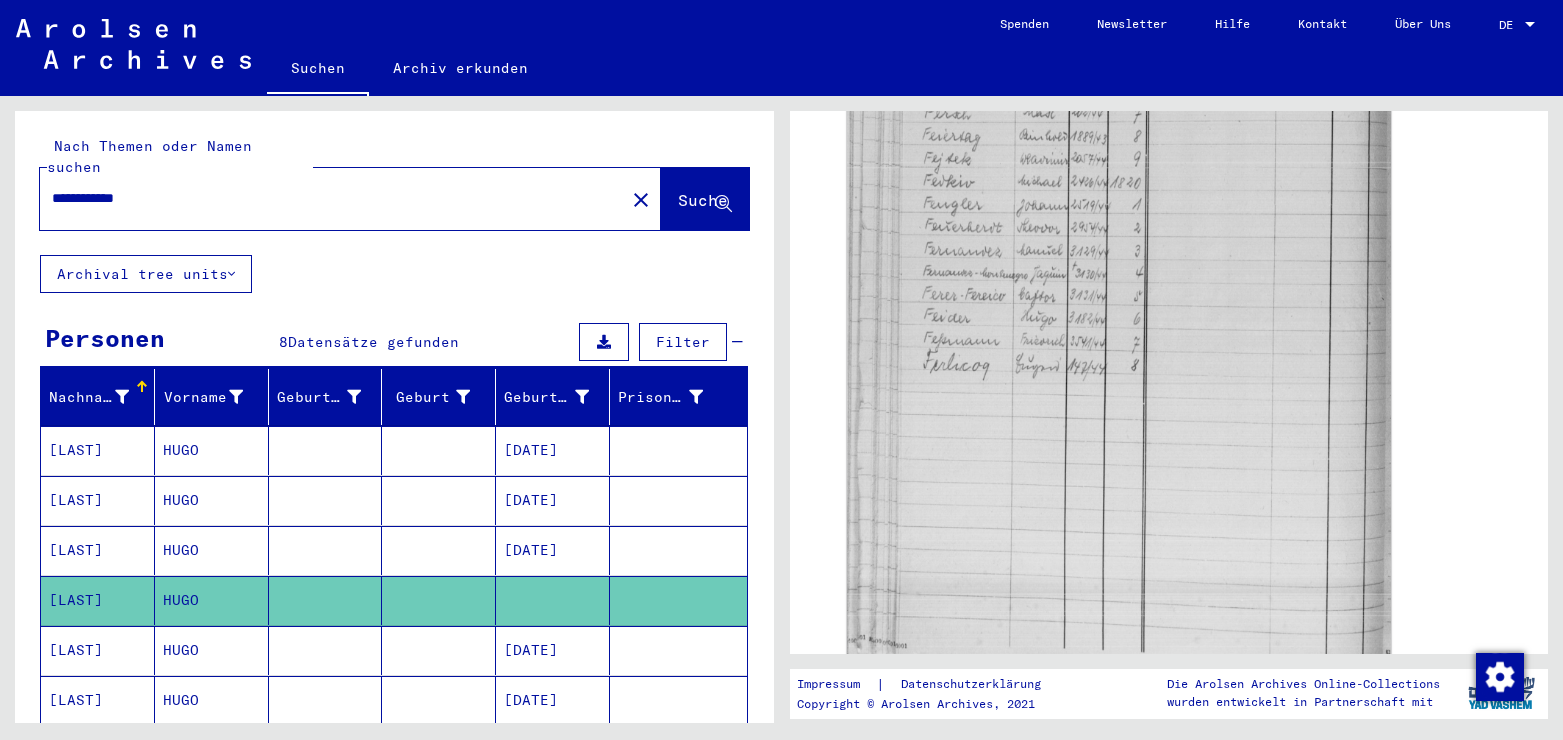 click on "[DATE]" at bounding box center [553, 700] 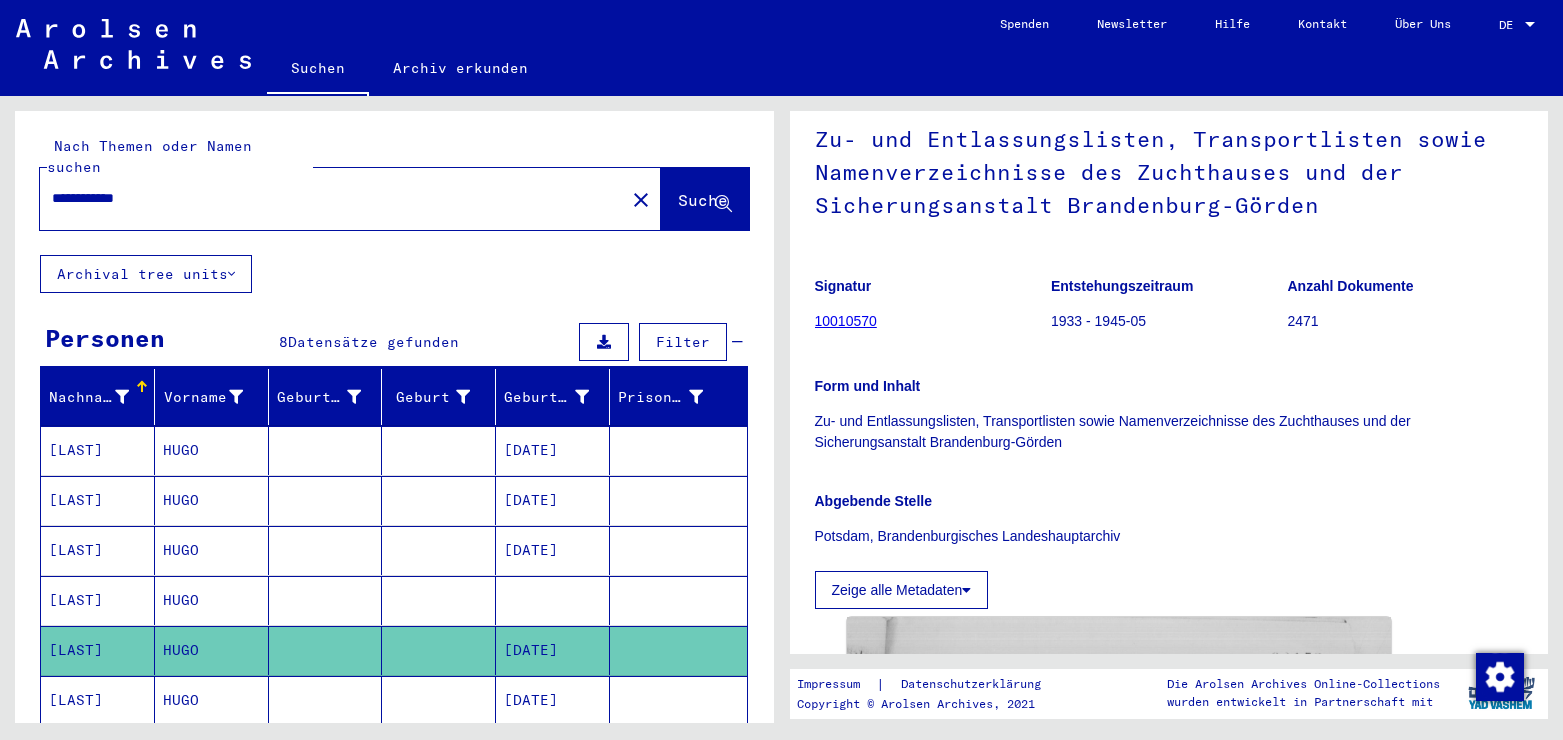 scroll, scrollTop: 324, scrollLeft: 0, axis: vertical 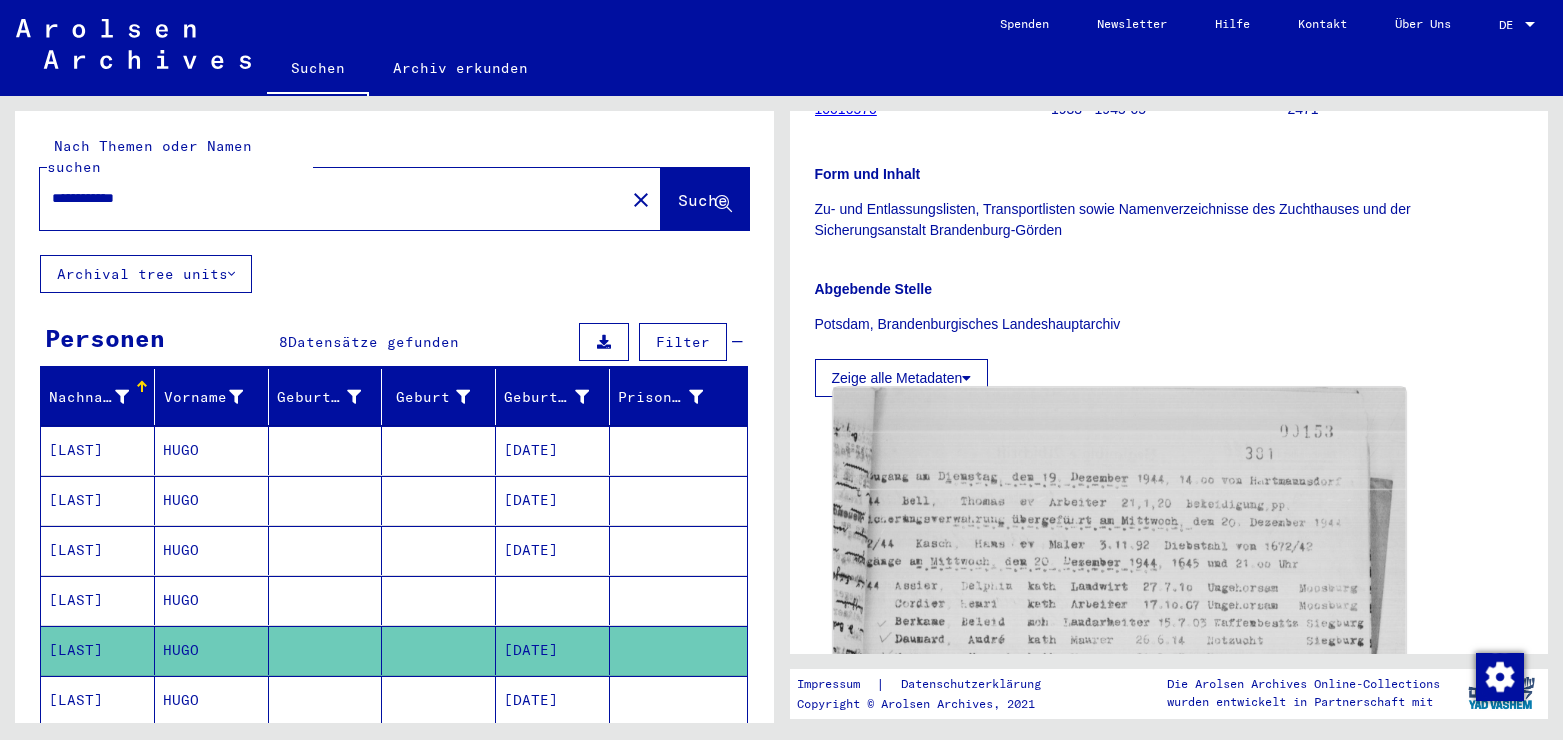 click 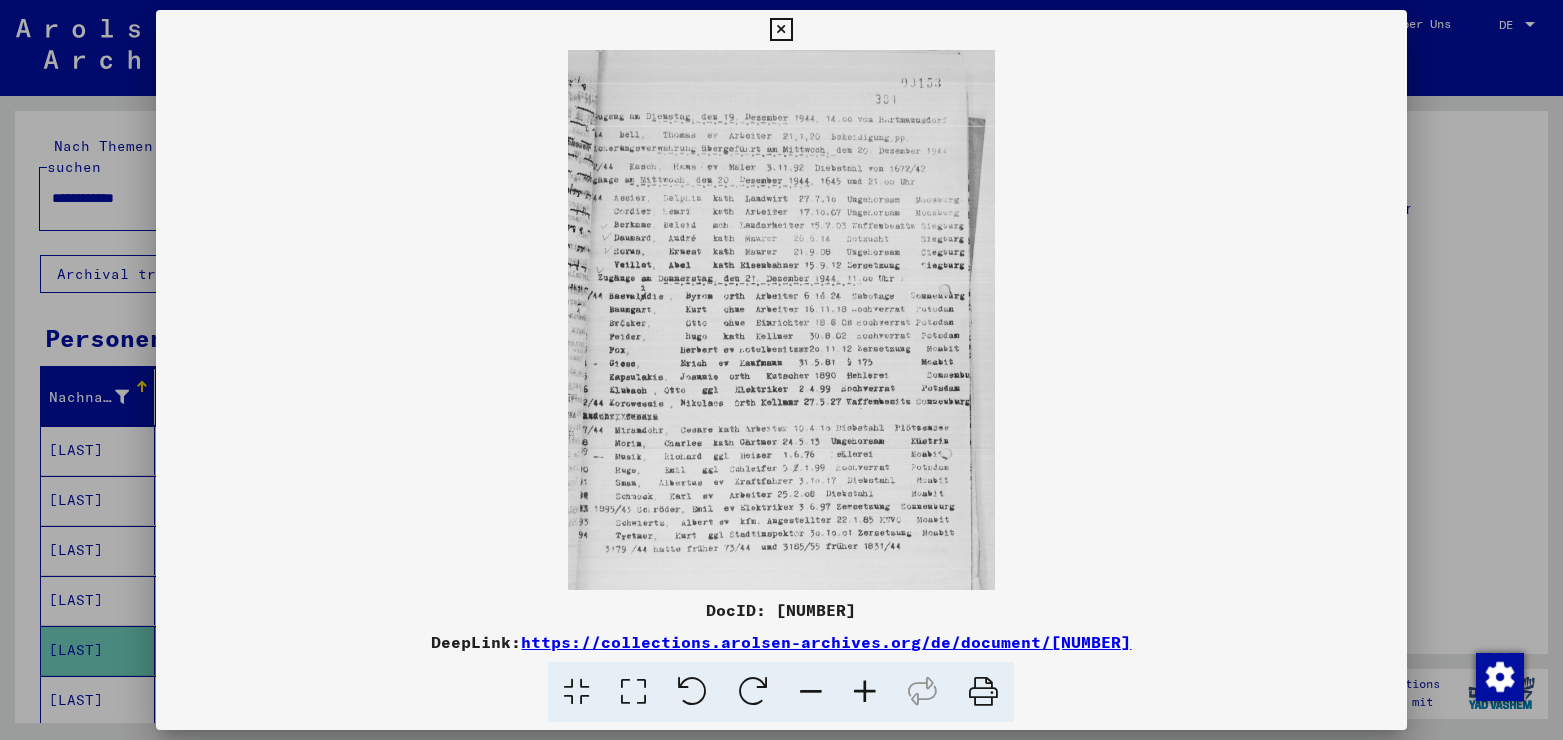 click at bounding box center (633, 692) 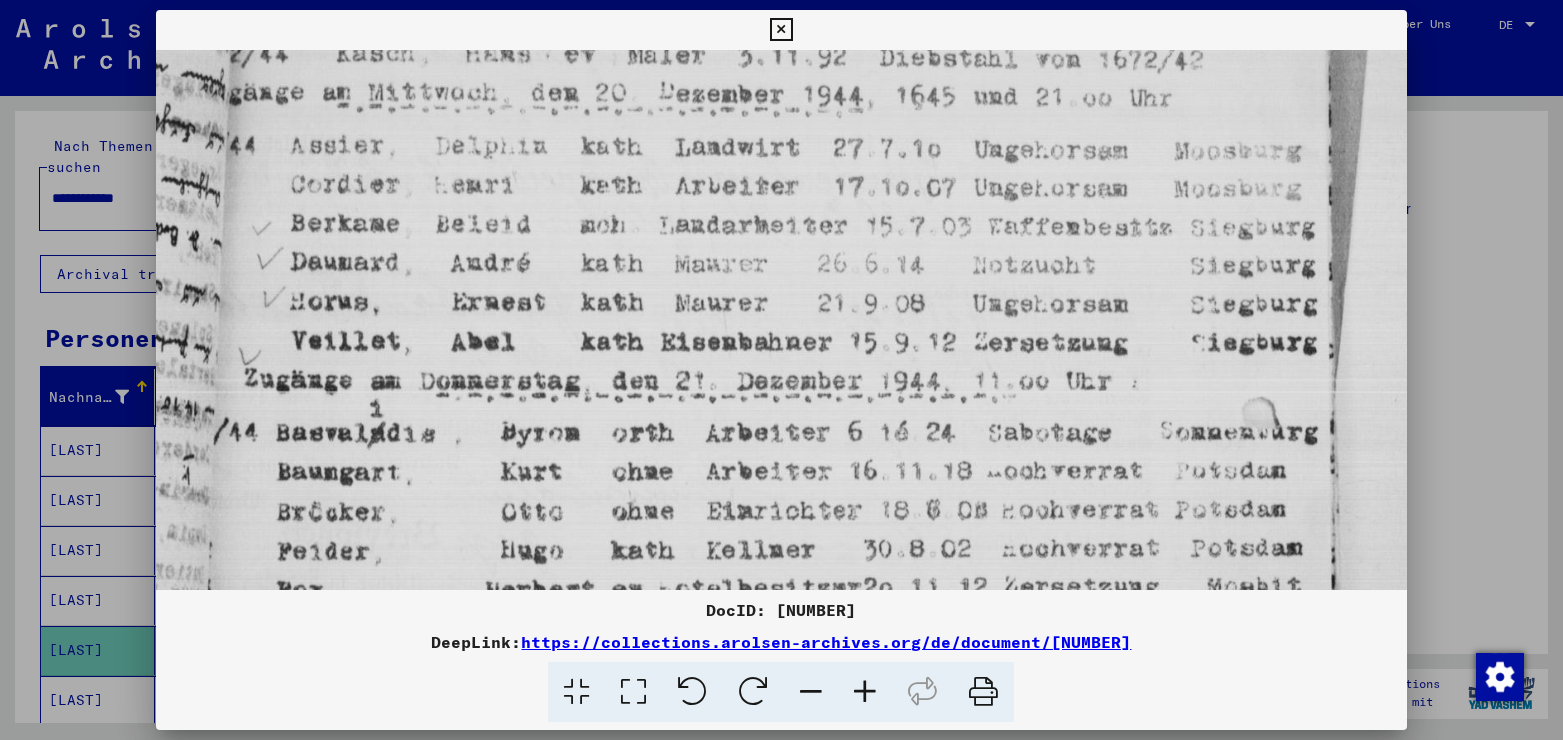 scroll, scrollTop: 459, scrollLeft: 0, axis: vertical 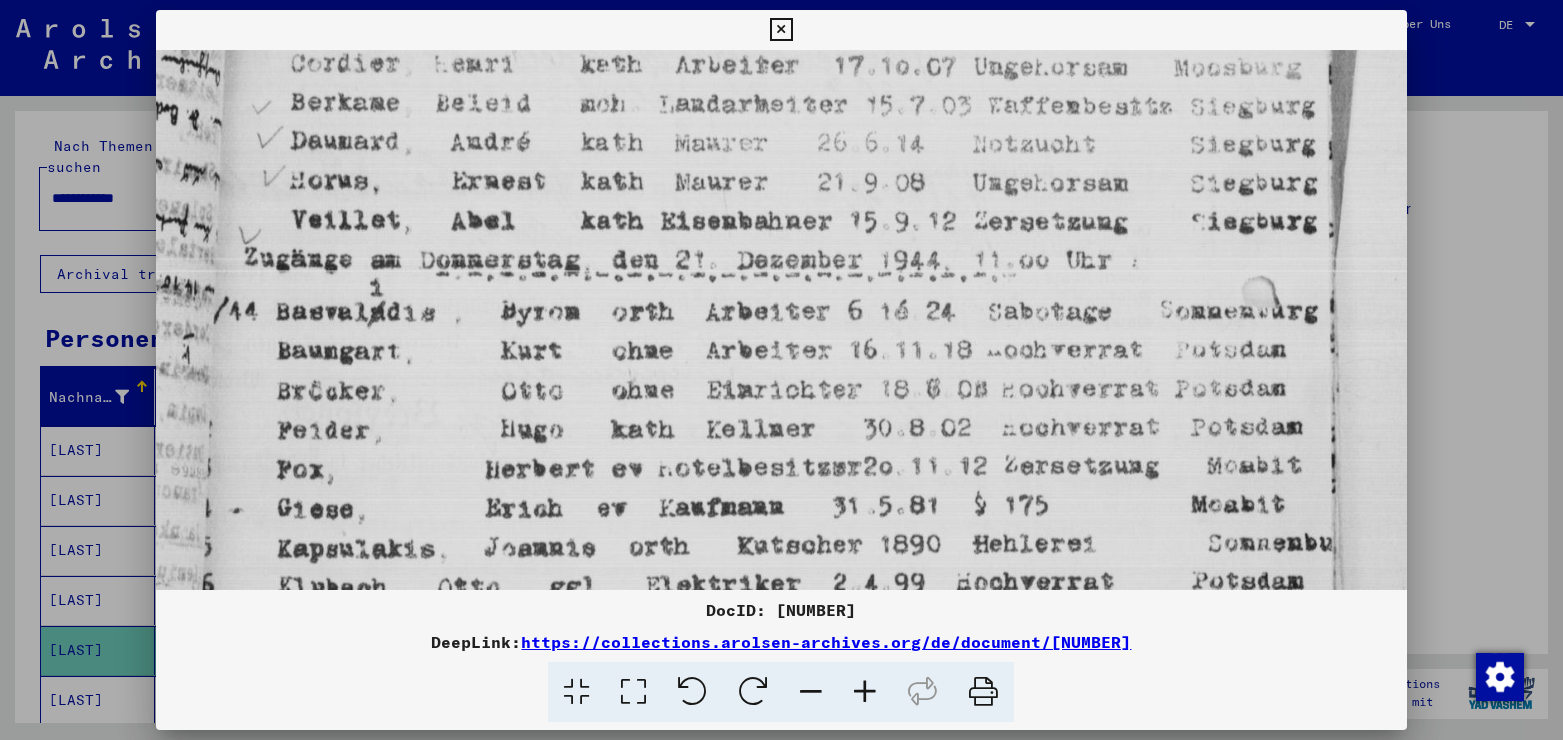 drag, startPoint x: 804, startPoint y: 465, endPoint x: 864, endPoint y: 7, distance: 461.91342 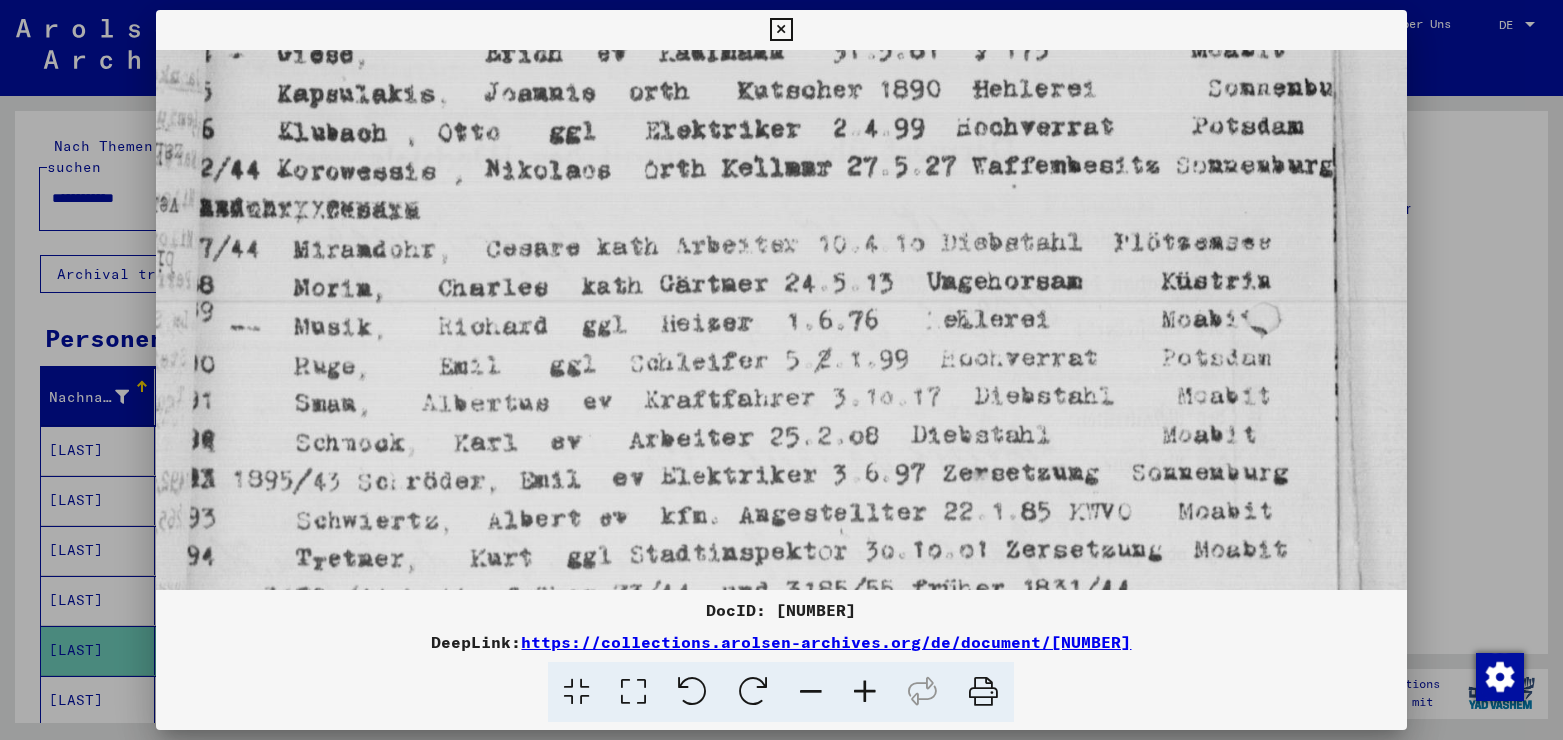 scroll, scrollTop: 924, scrollLeft: 0, axis: vertical 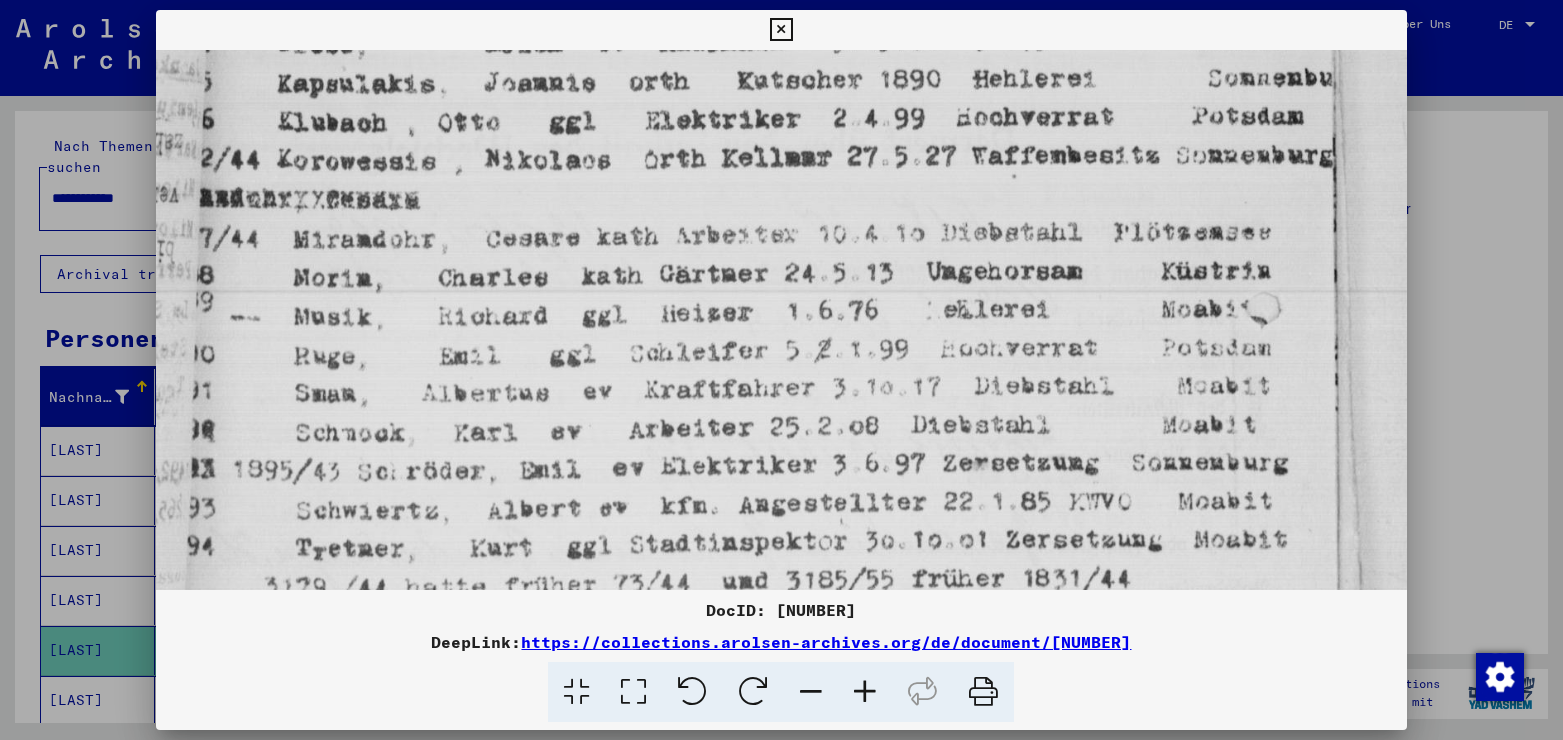 drag, startPoint x: 815, startPoint y: 473, endPoint x: 823, endPoint y: 8, distance: 465.06882 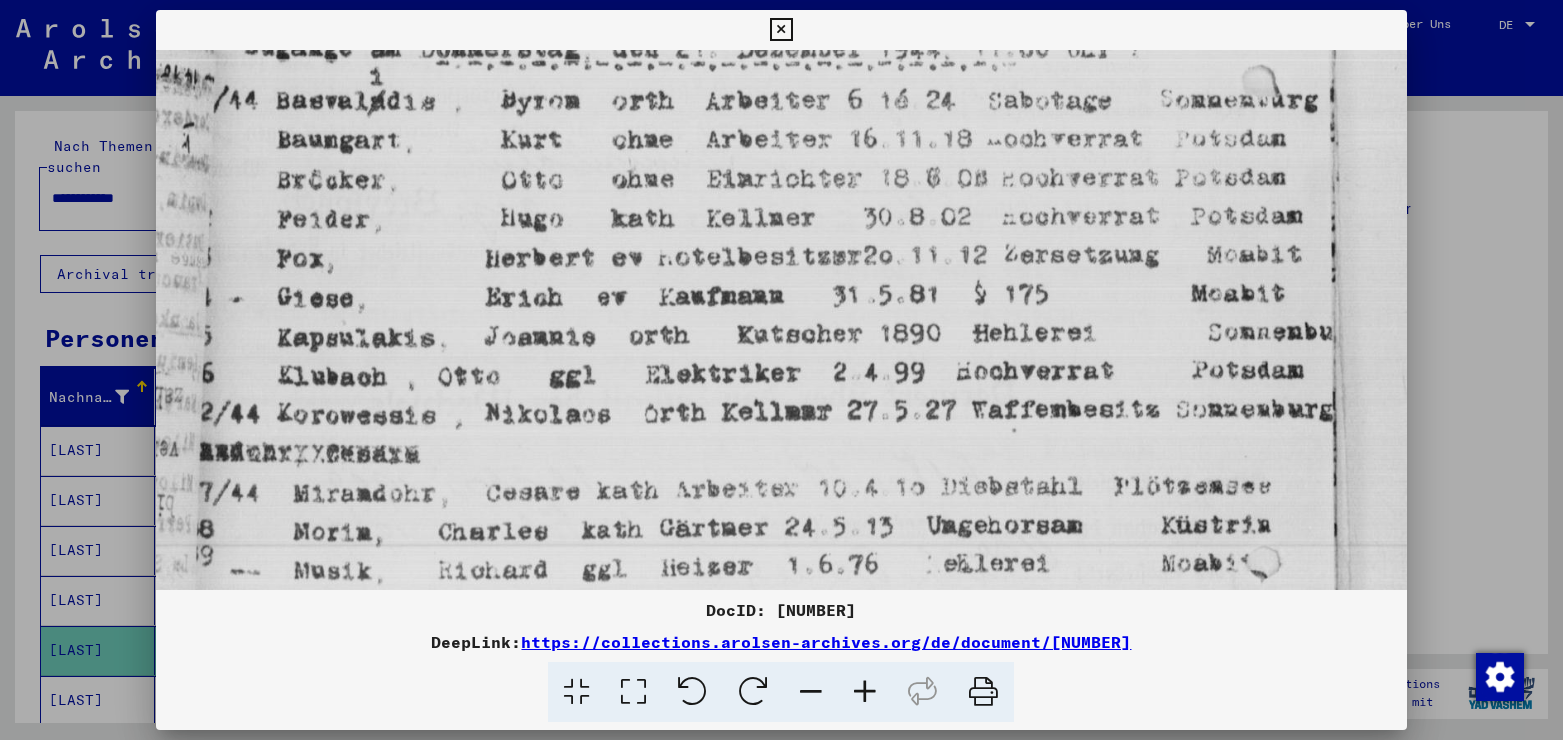 scroll, scrollTop: 590, scrollLeft: 0, axis: vertical 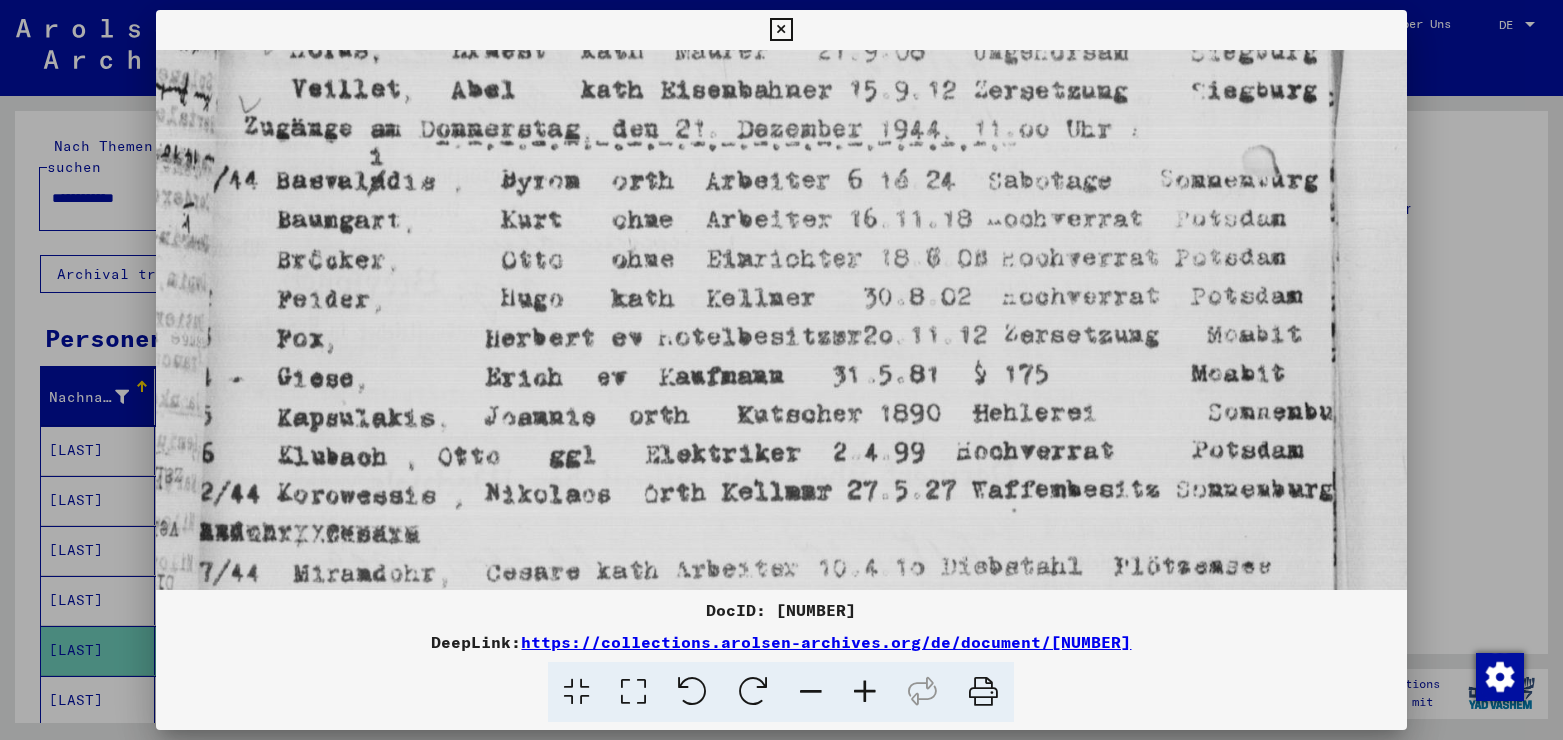 drag, startPoint x: 632, startPoint y: 420, endPoint x: 574, endPoint y: 617, distance: 205.36066 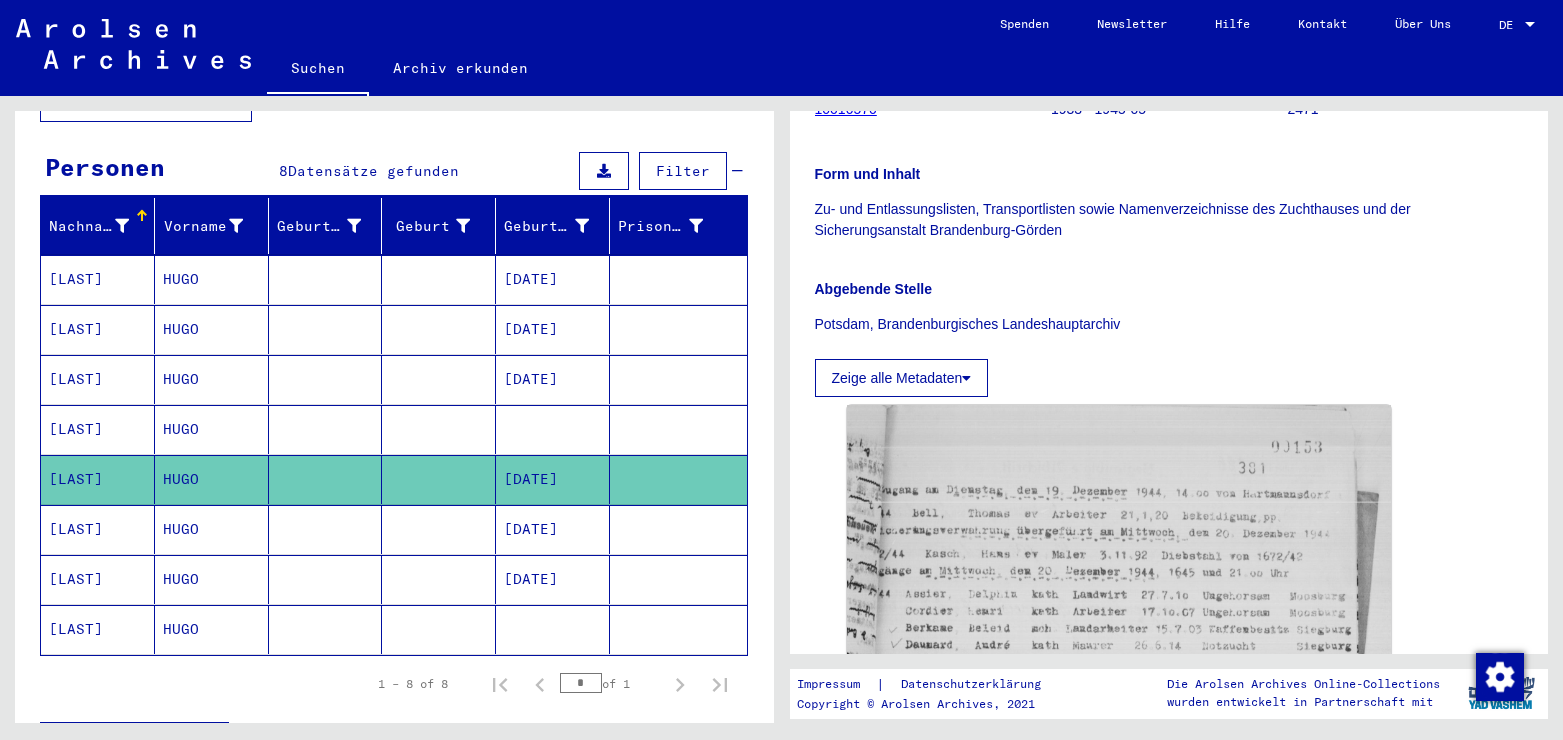 scroll, scrollTop: 324, scrollLeft: 0, axis: vertical 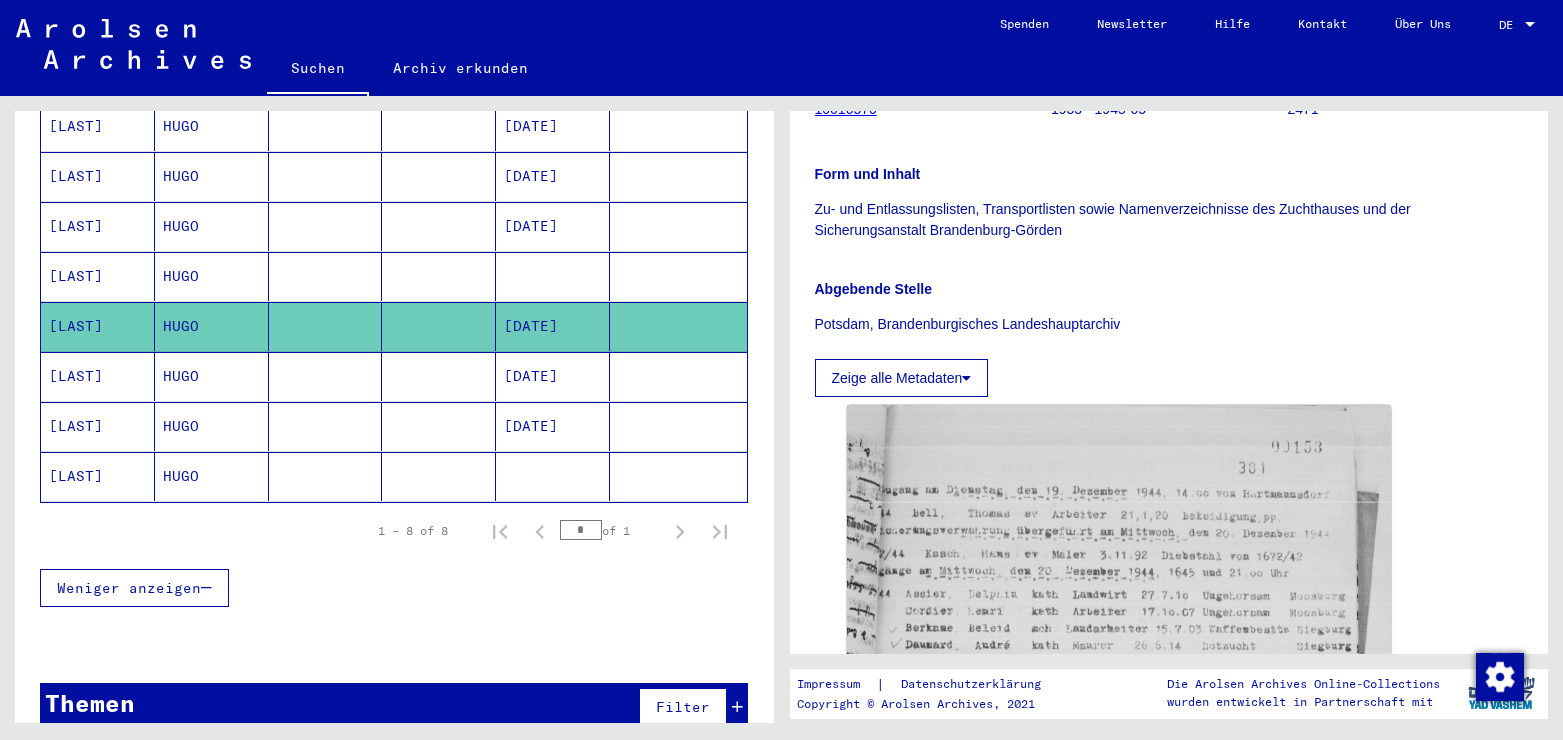 click on "[DATE]" at bounding box center [553, 426] 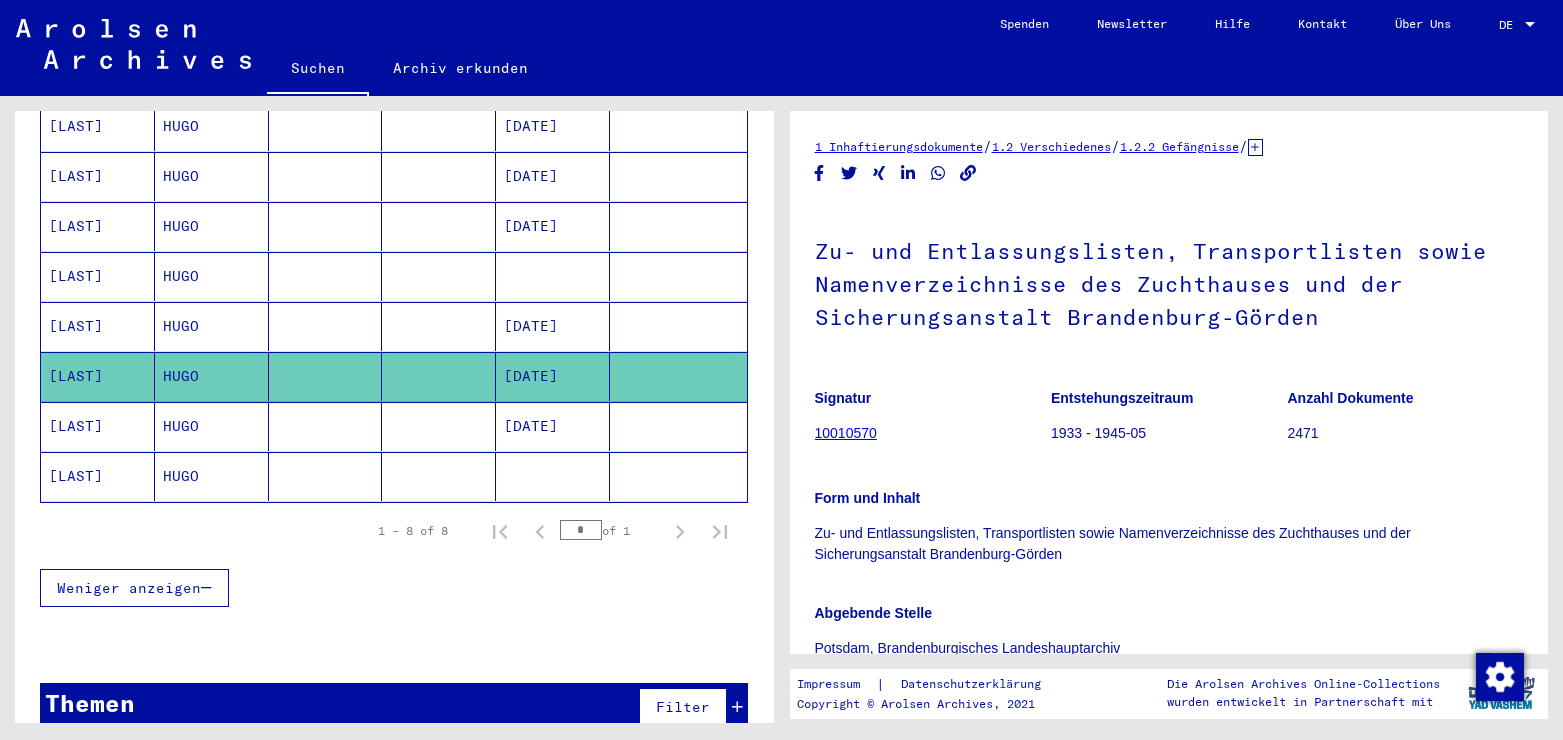 scroll, scrollTop: 535, scrollLeft: 0, axis: vertical 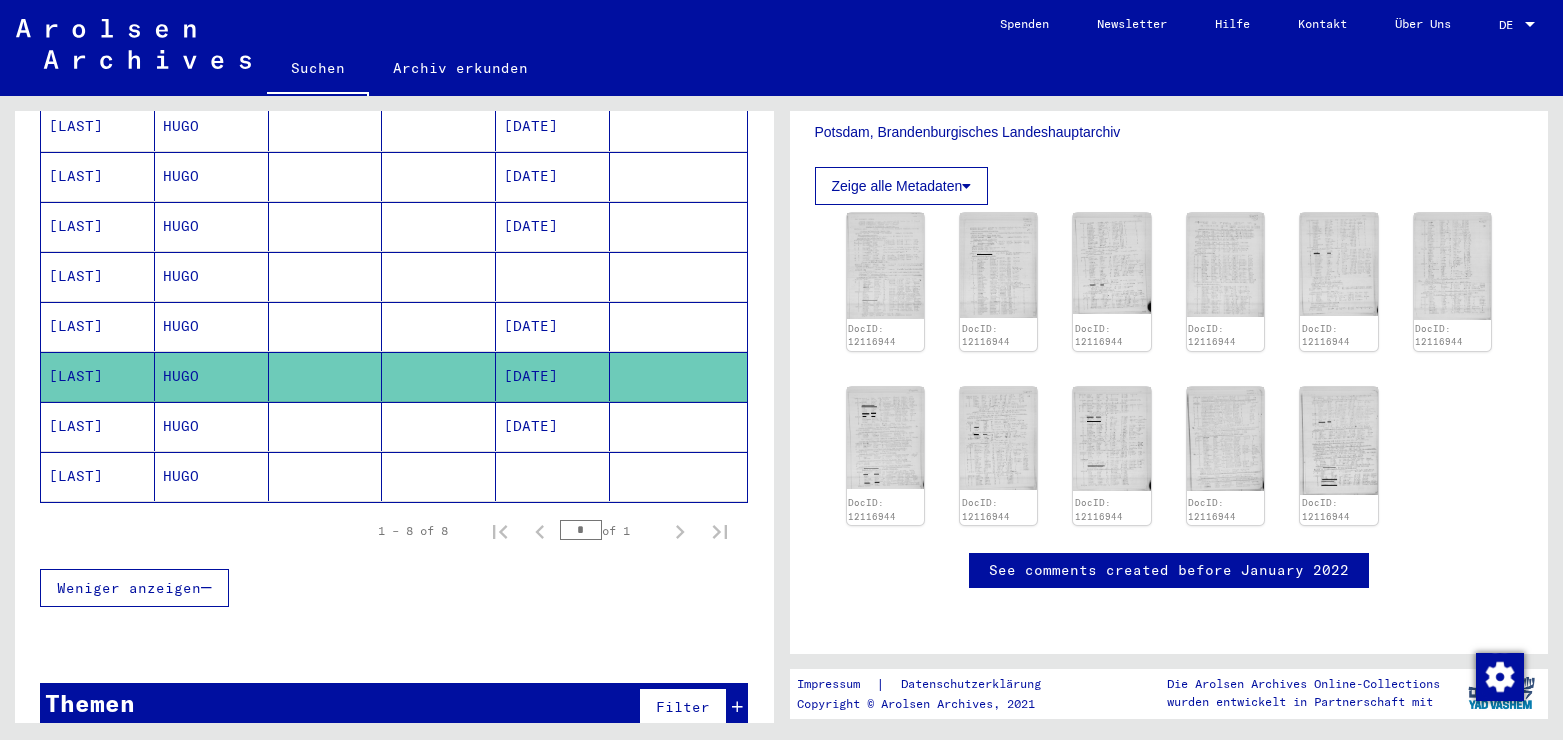 click on "[DATE]" at bounding box center [553, 476] 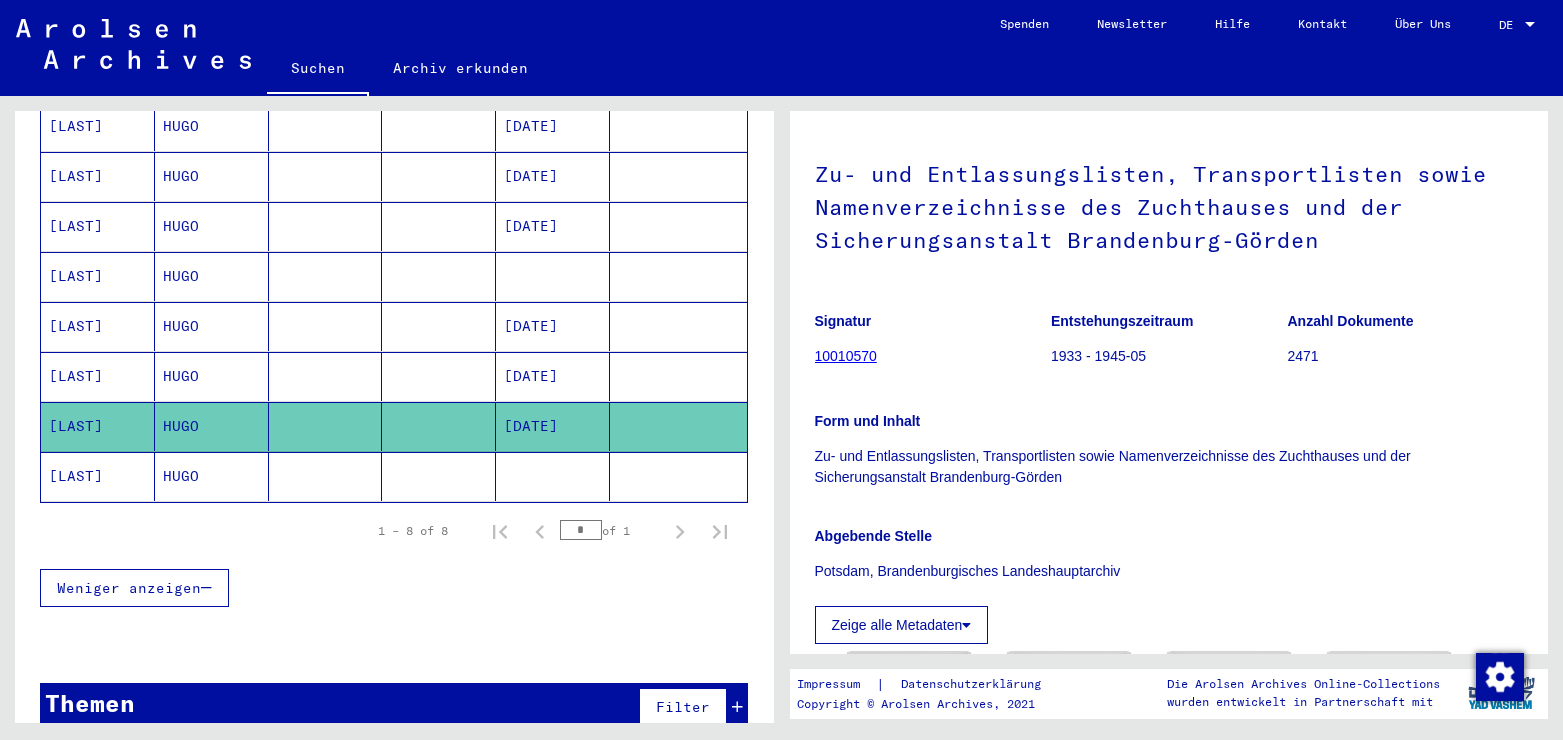 scroll, scrollTop: 324, scrollLeft: 0, axis: vertical 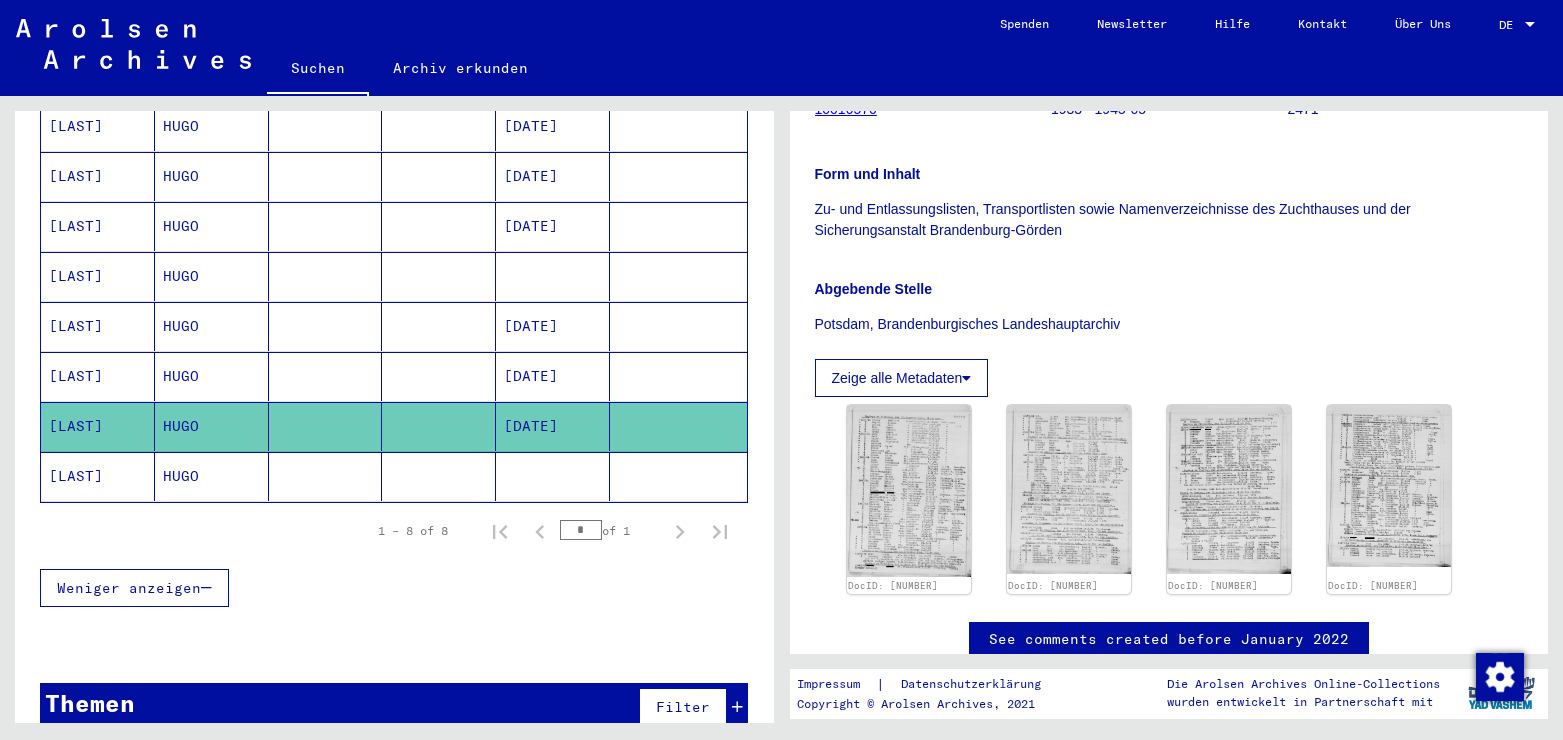 click on "HUGO" 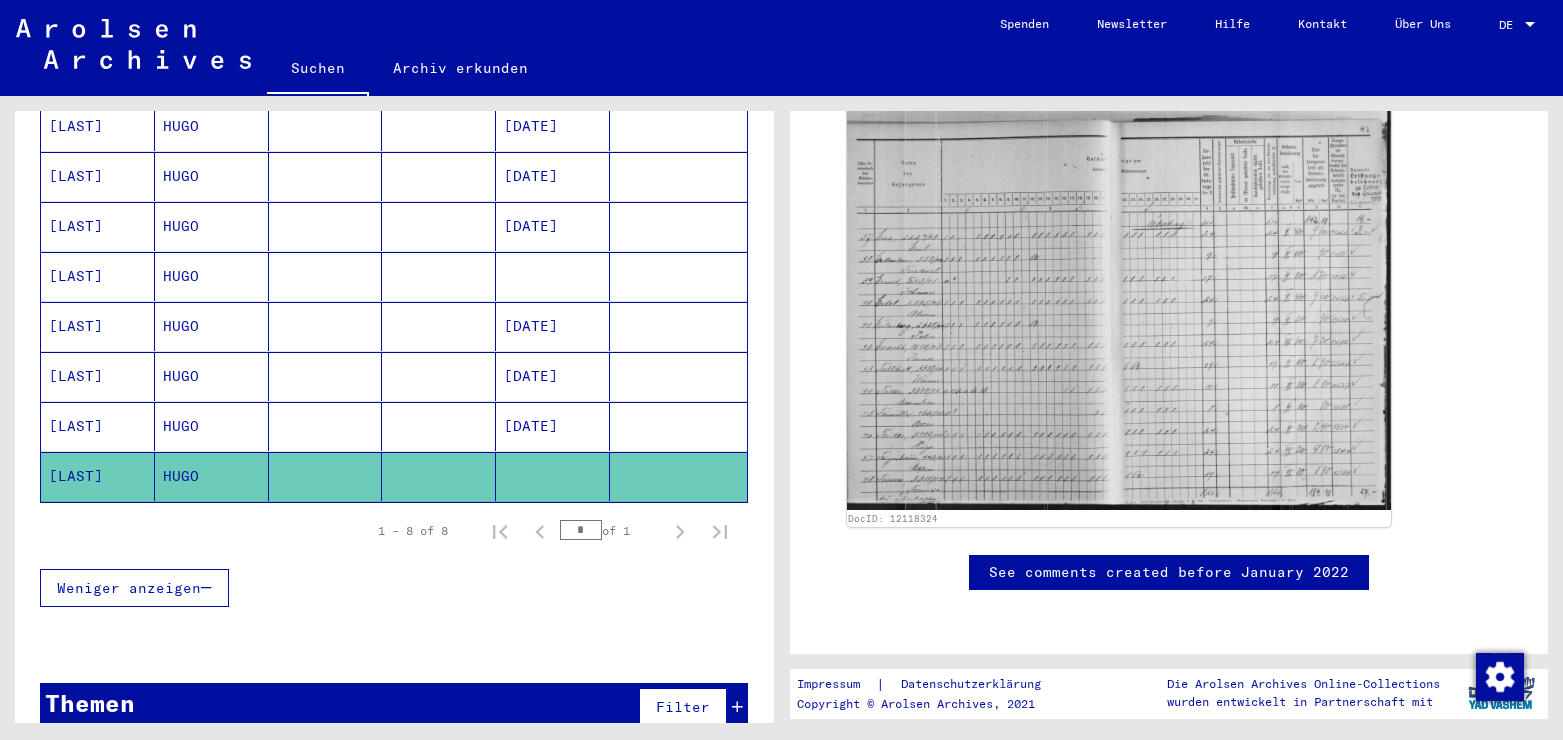 scroll, scrollTop: 648, scrollLeft: 0, axis: vertical 